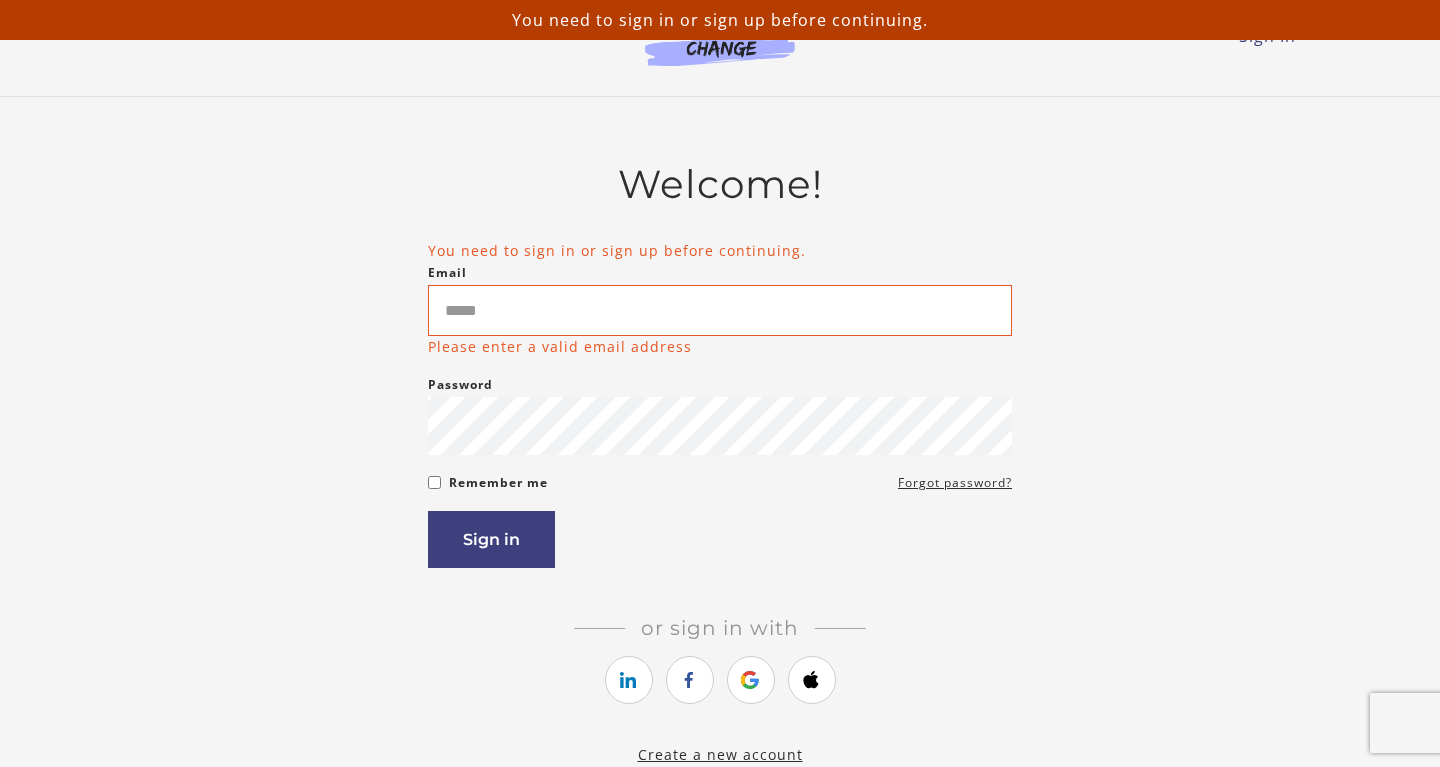 scroll, scrollTop: 0, scrollLeft: 0, axis: both 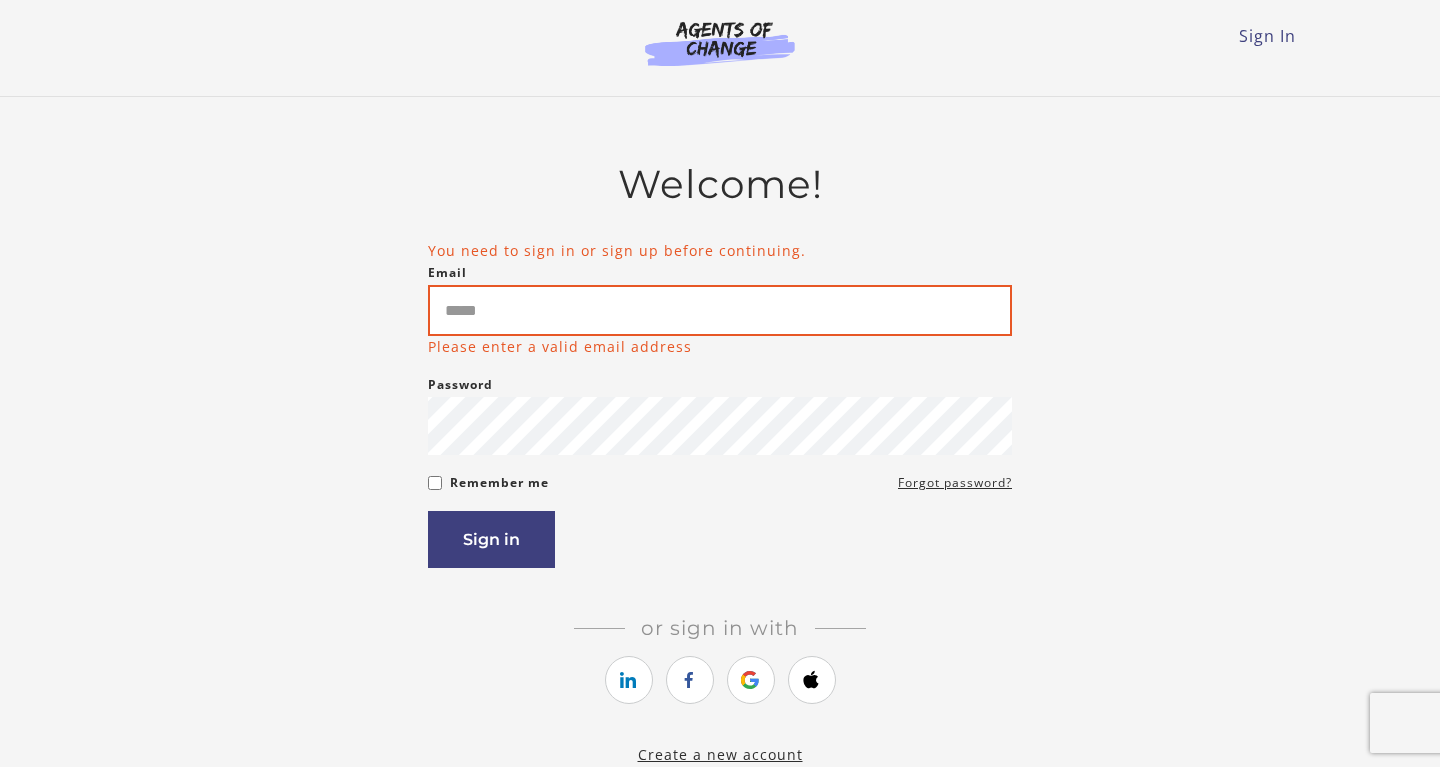 click on "Email" at bounding box center [720, 310] 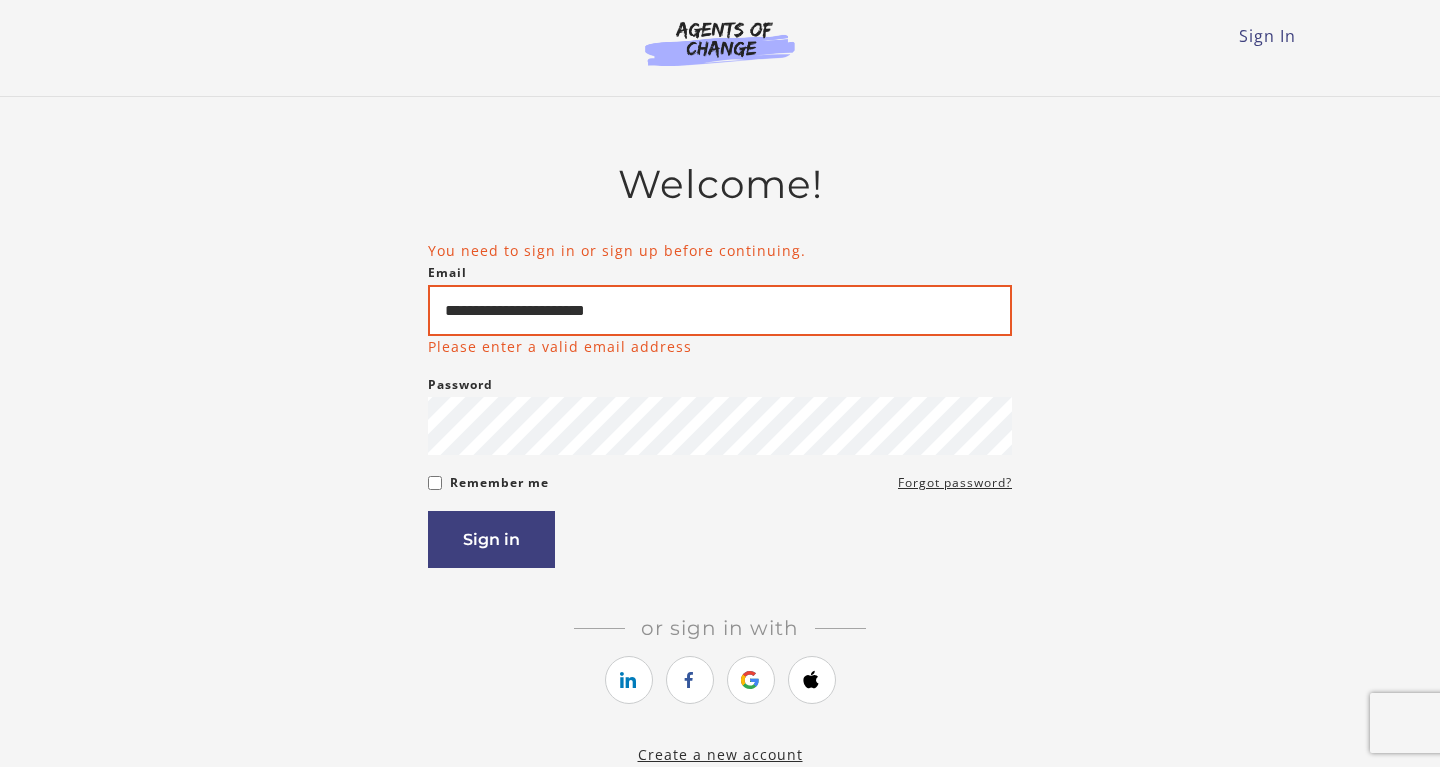 type on "**********" 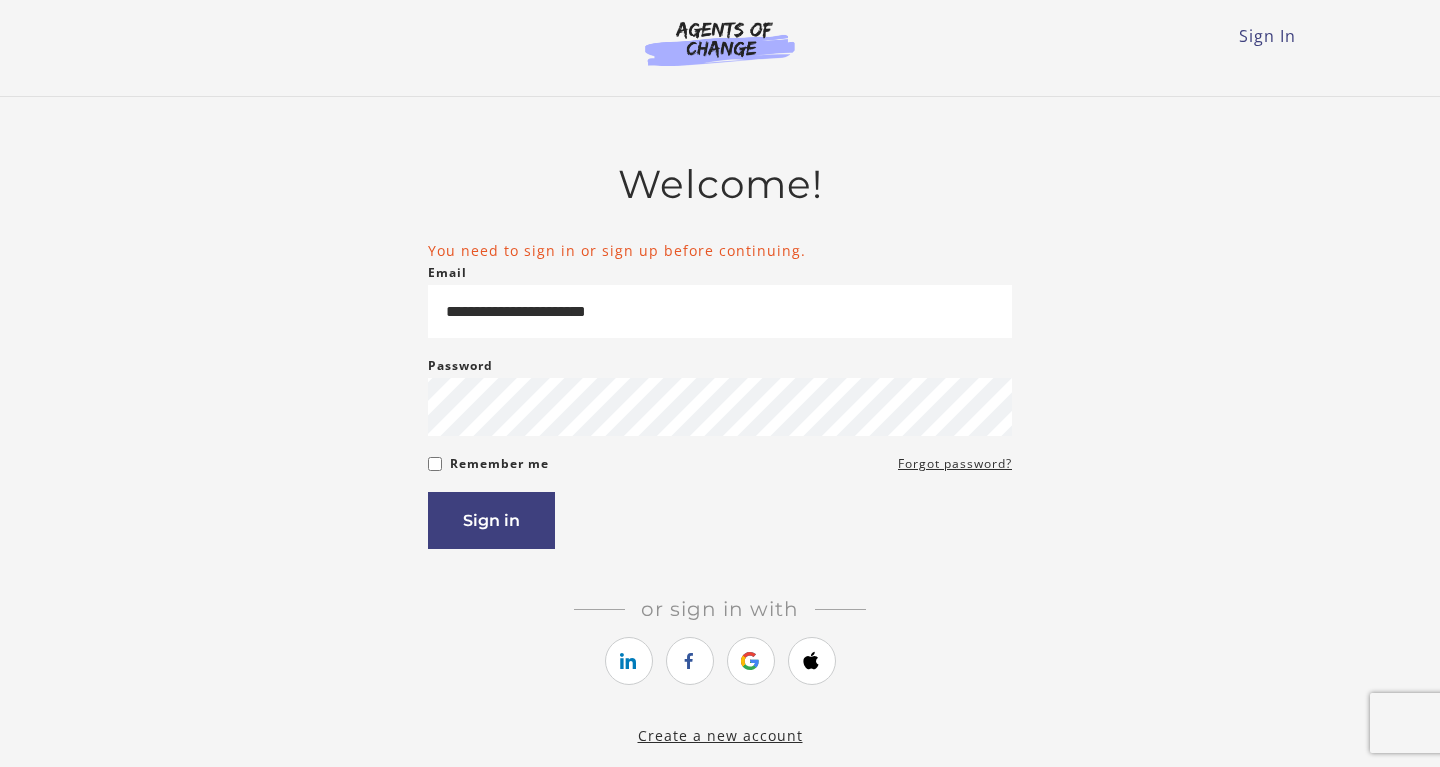 click on "Remember me" at bounding box center [499, 464] 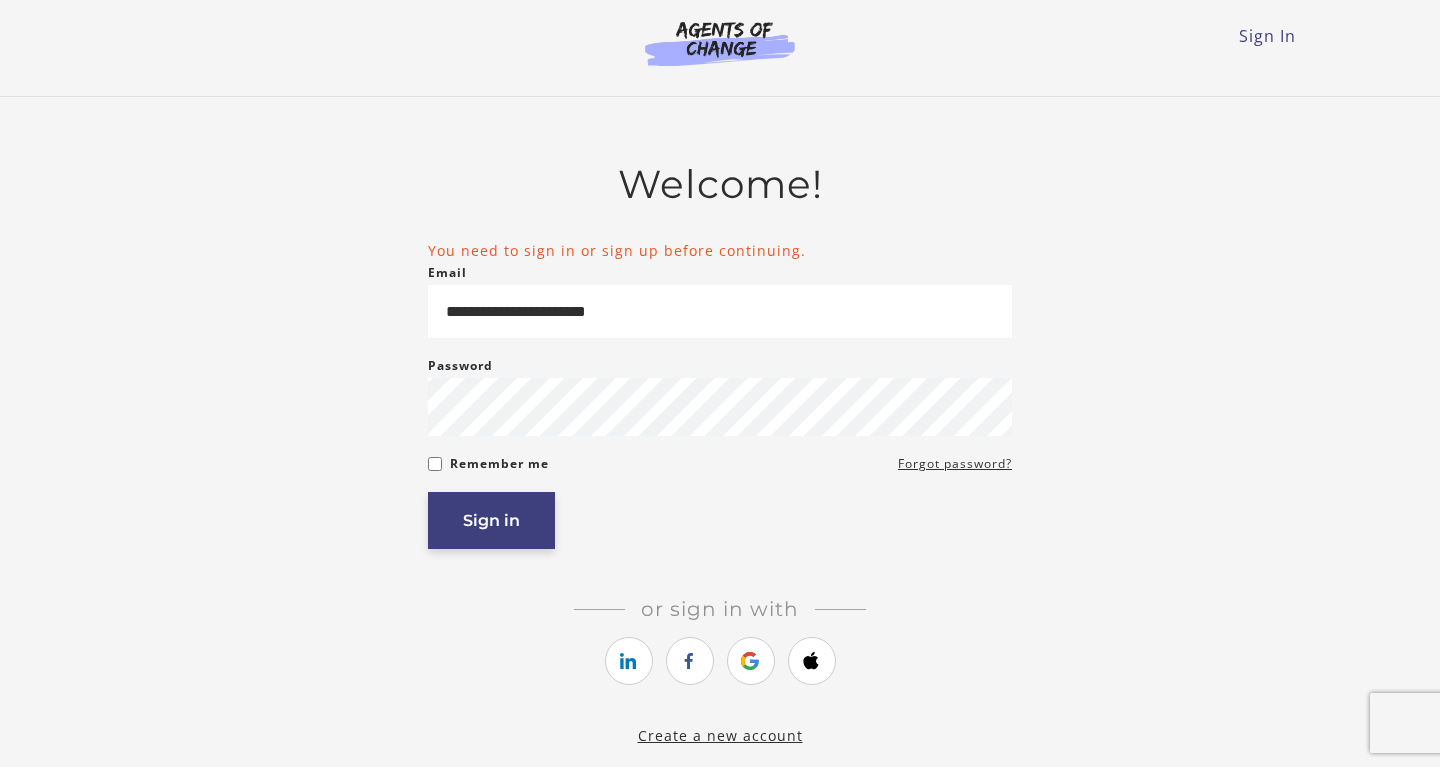 click on "Sign in" at bounding box center (491, 520) 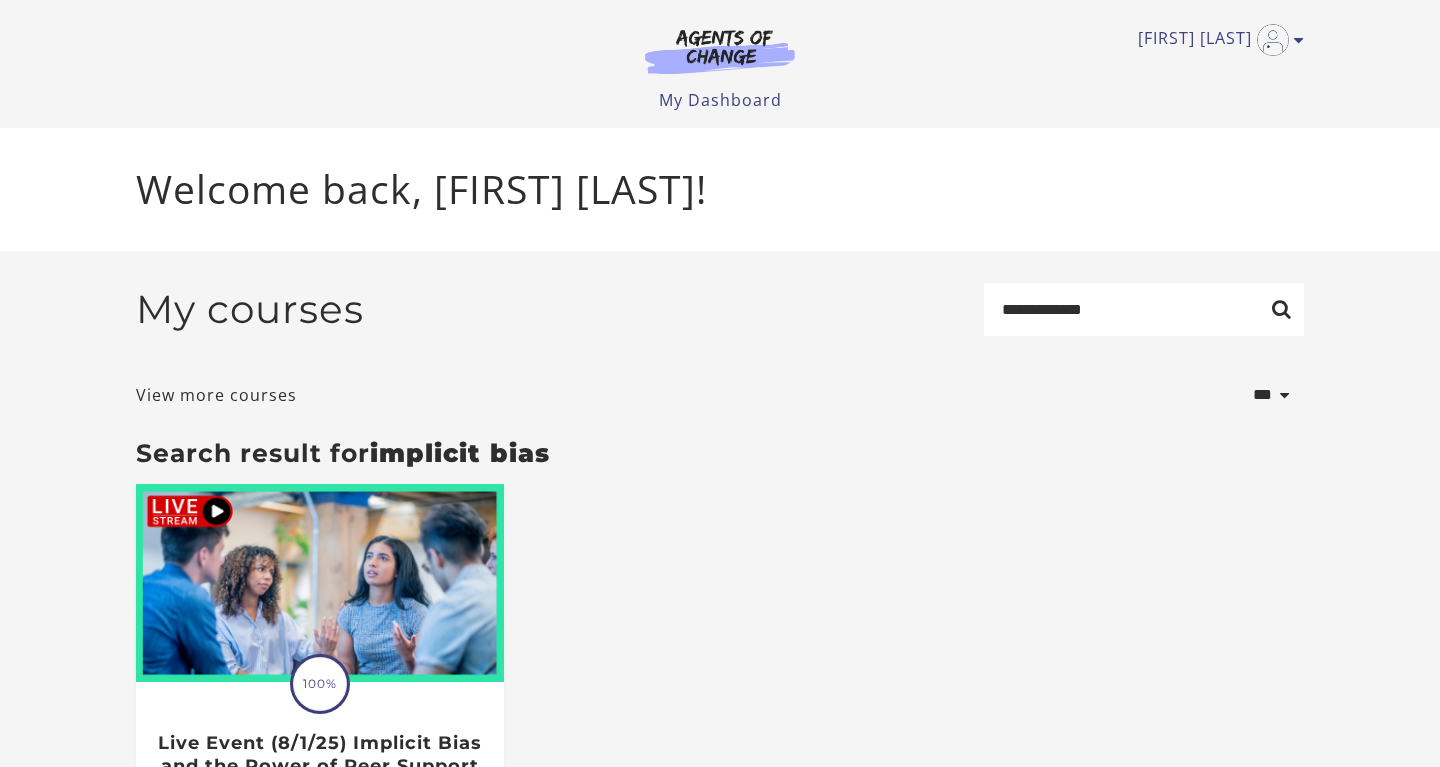 scroll, scrollTop: 0, scrollLeft: 0, axis: both 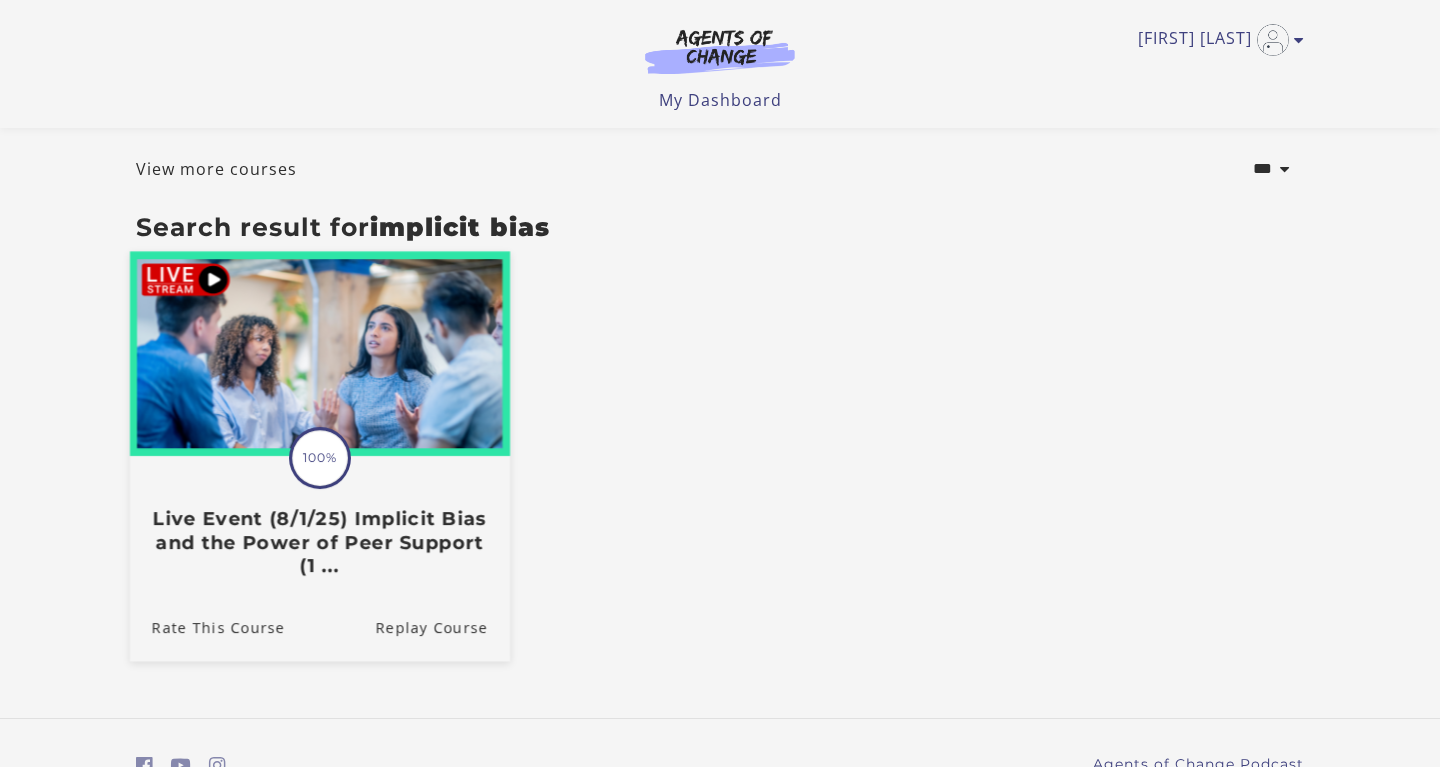 click on "100%" at bounding box center [320, 458] 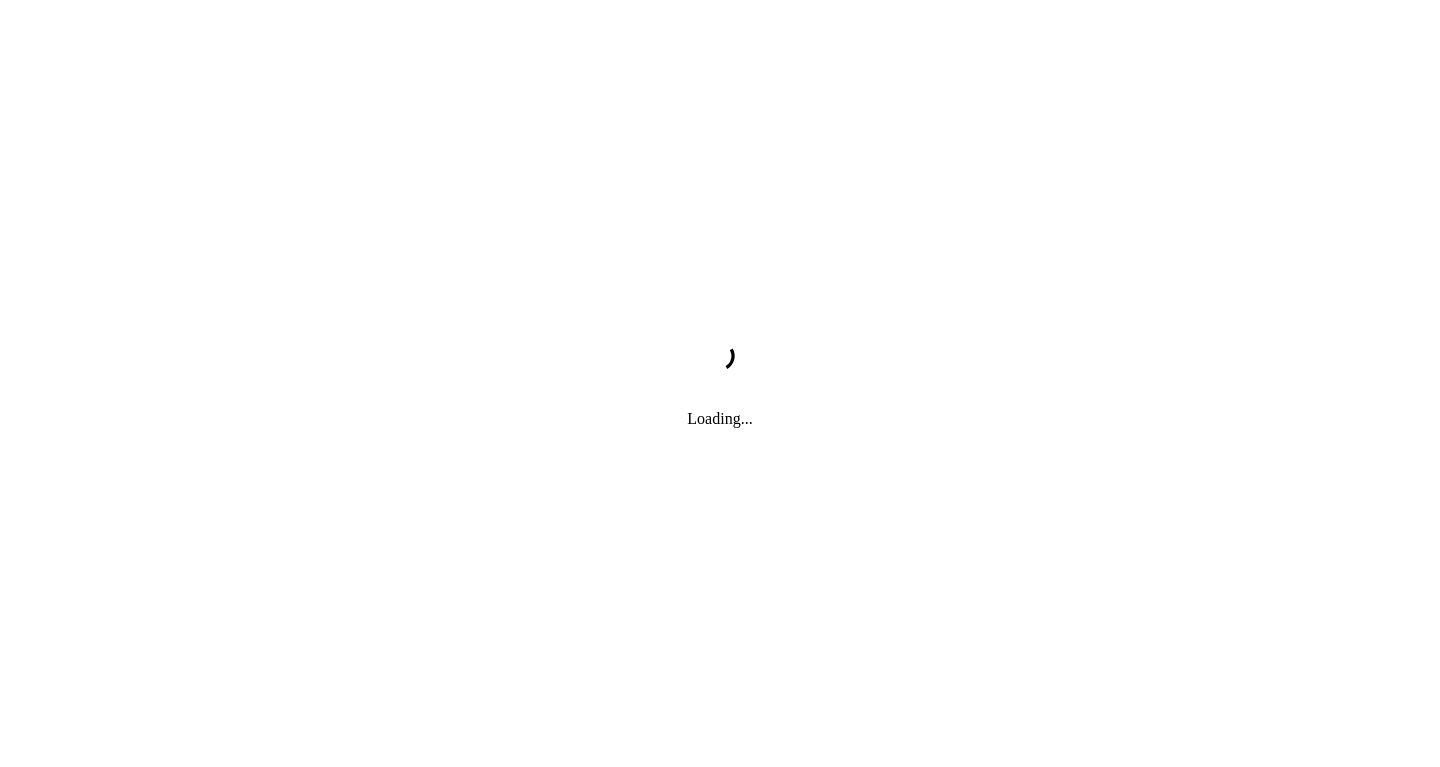scroll, scrollTop: 0, scrollLeft: 0, axis: both 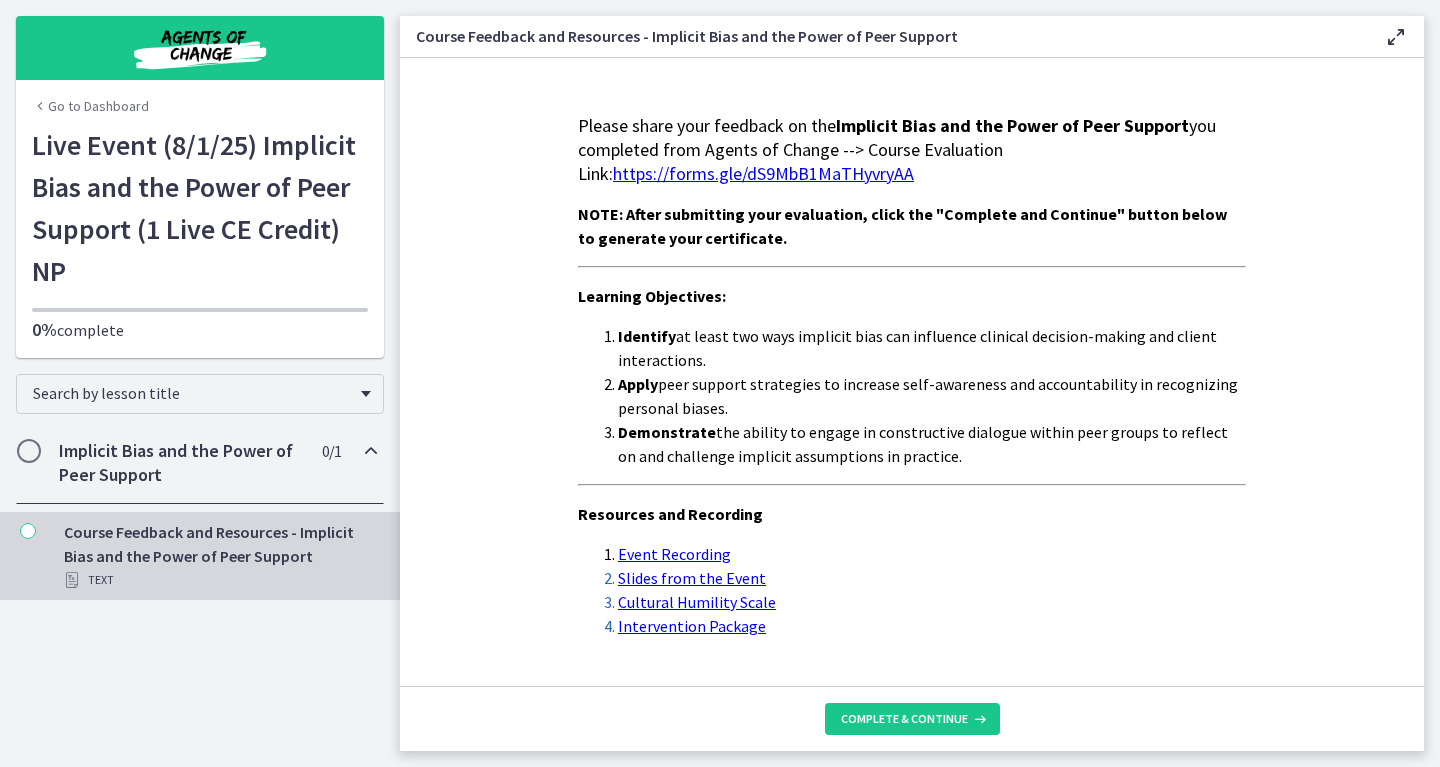 click on "https://forms.gle/dS9MbB1MaTHyvryAA" at bounding box center (763, 173) 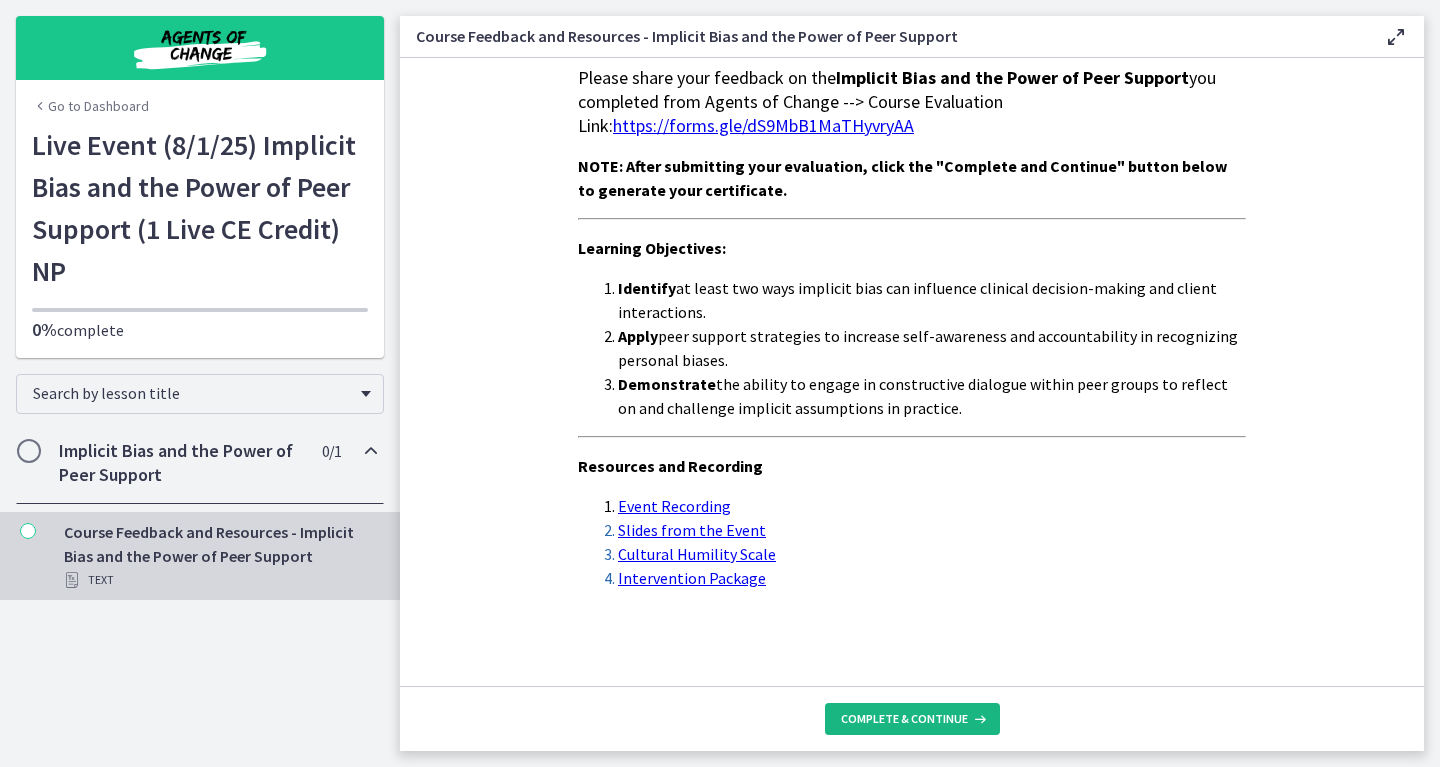 click on "Complete & continue" at bounding box center [904, 719] 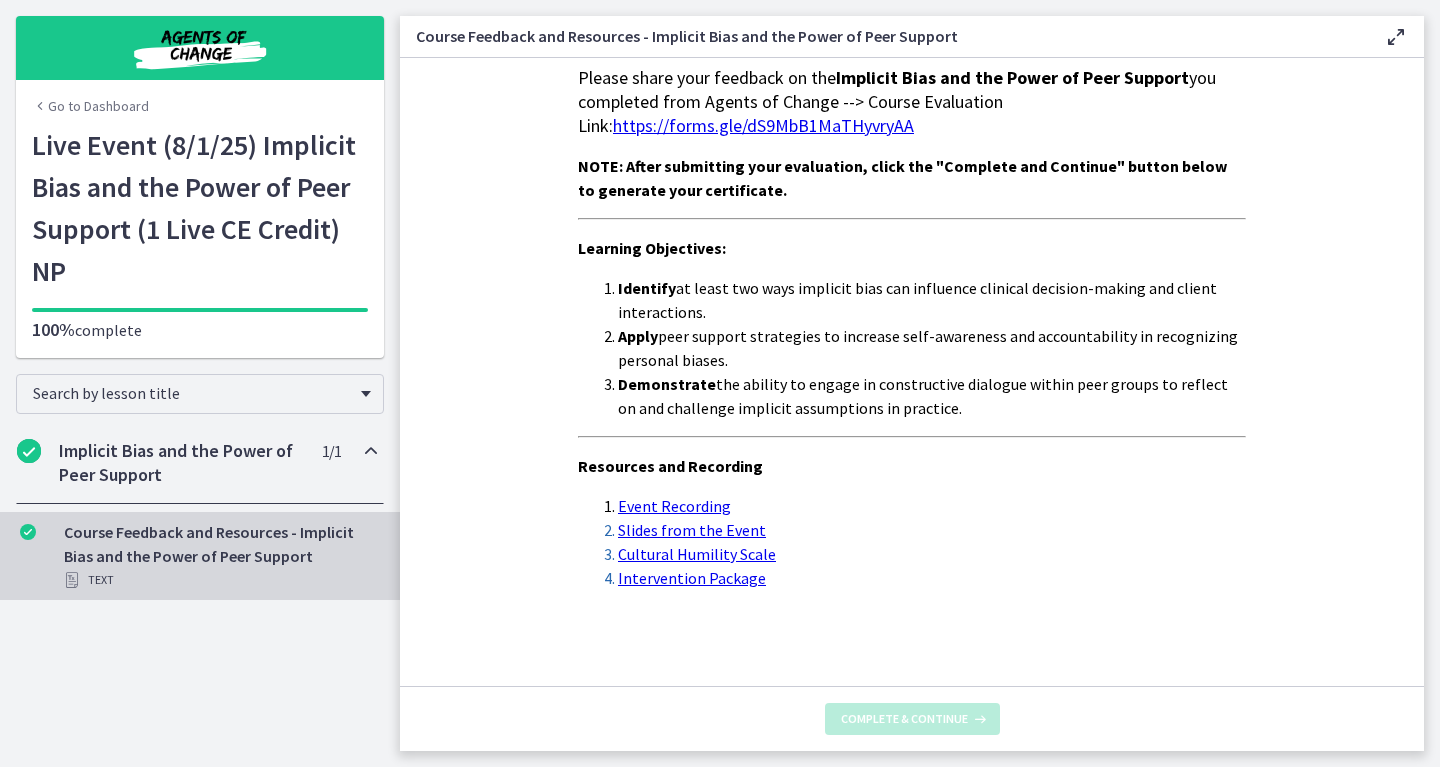 scroll, scrollTop: 50, scrollLeft: 0, axis: vertical 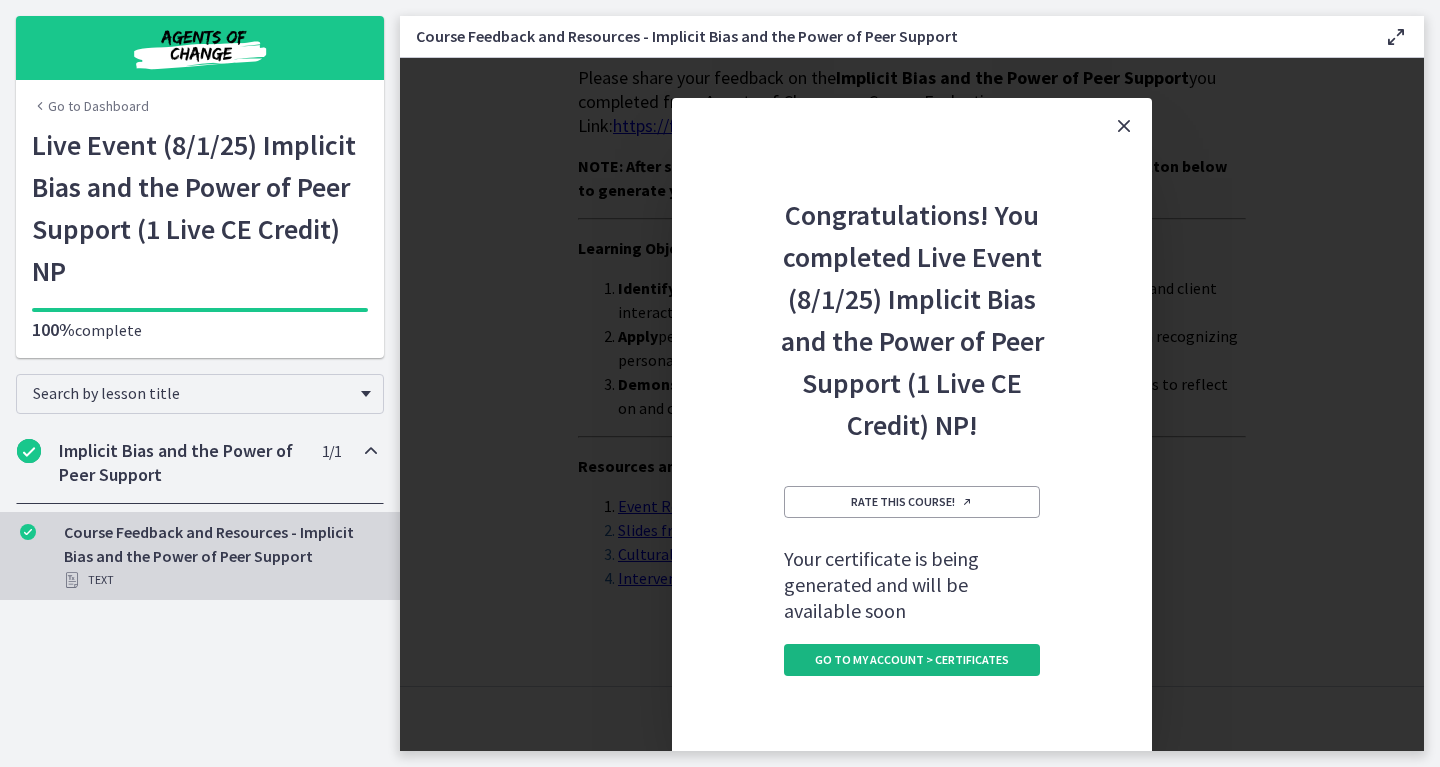 click on "Go to My Account > Certificates" at bounding box center [912, 660] 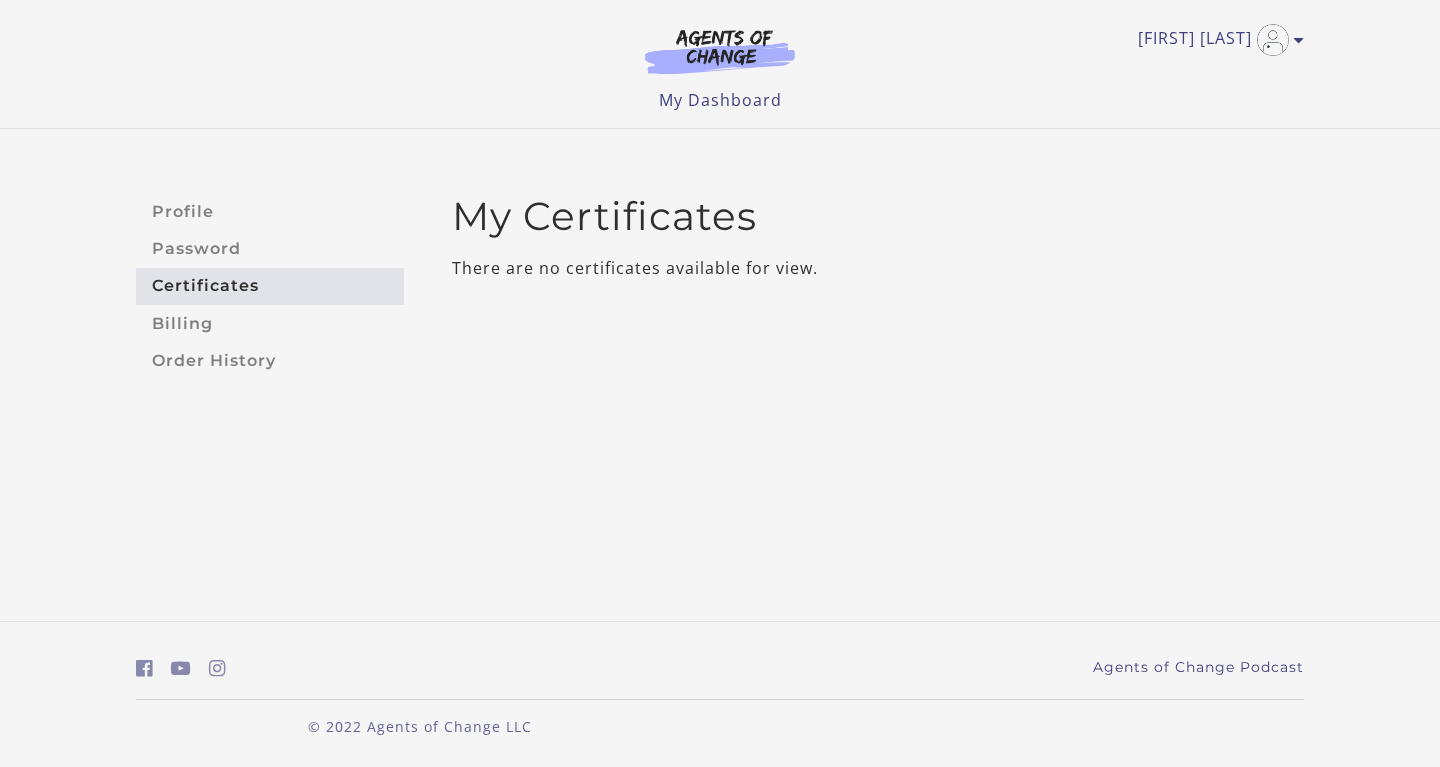 scroll, scrollTop: 0, scrollLeft: 0, axis: both 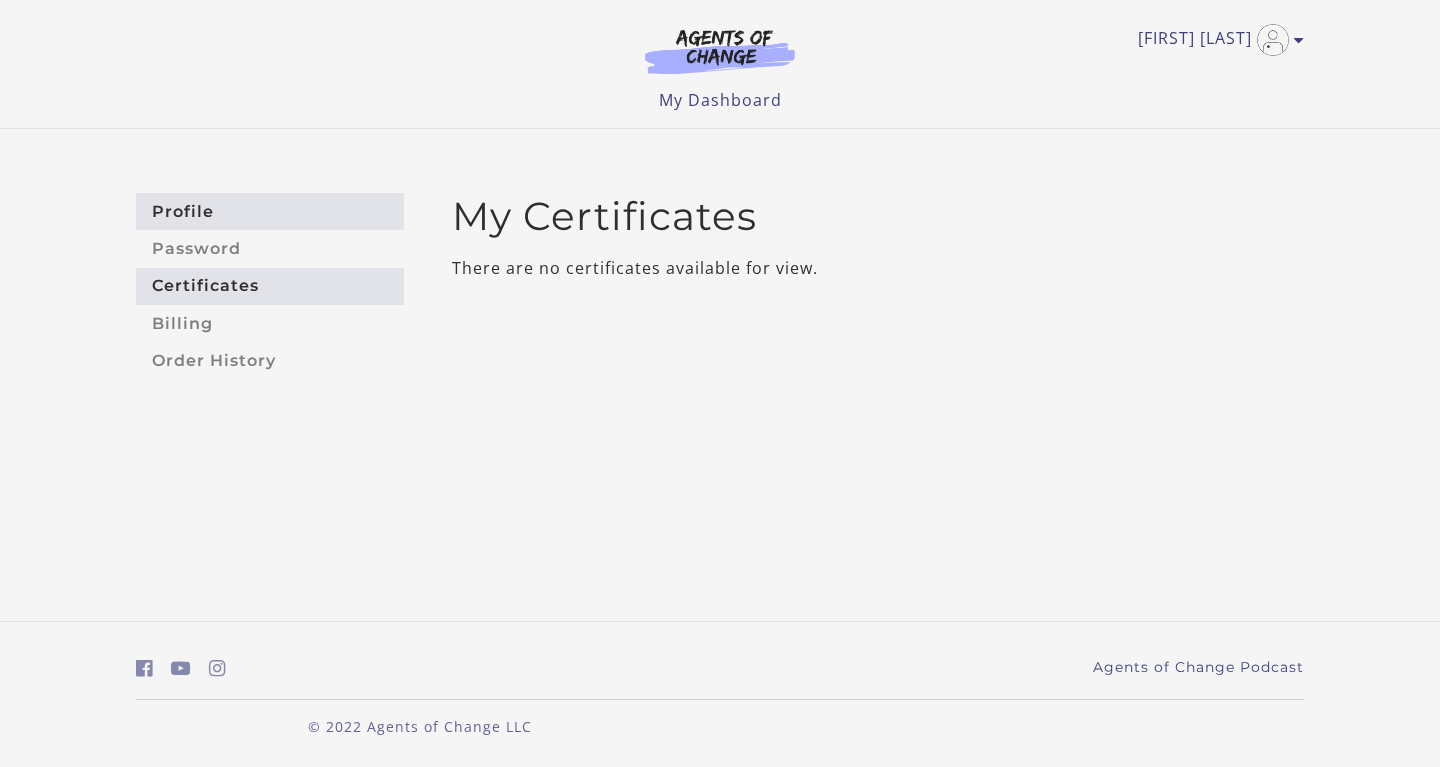 click on "Profile" at bounding box center (270, 211) 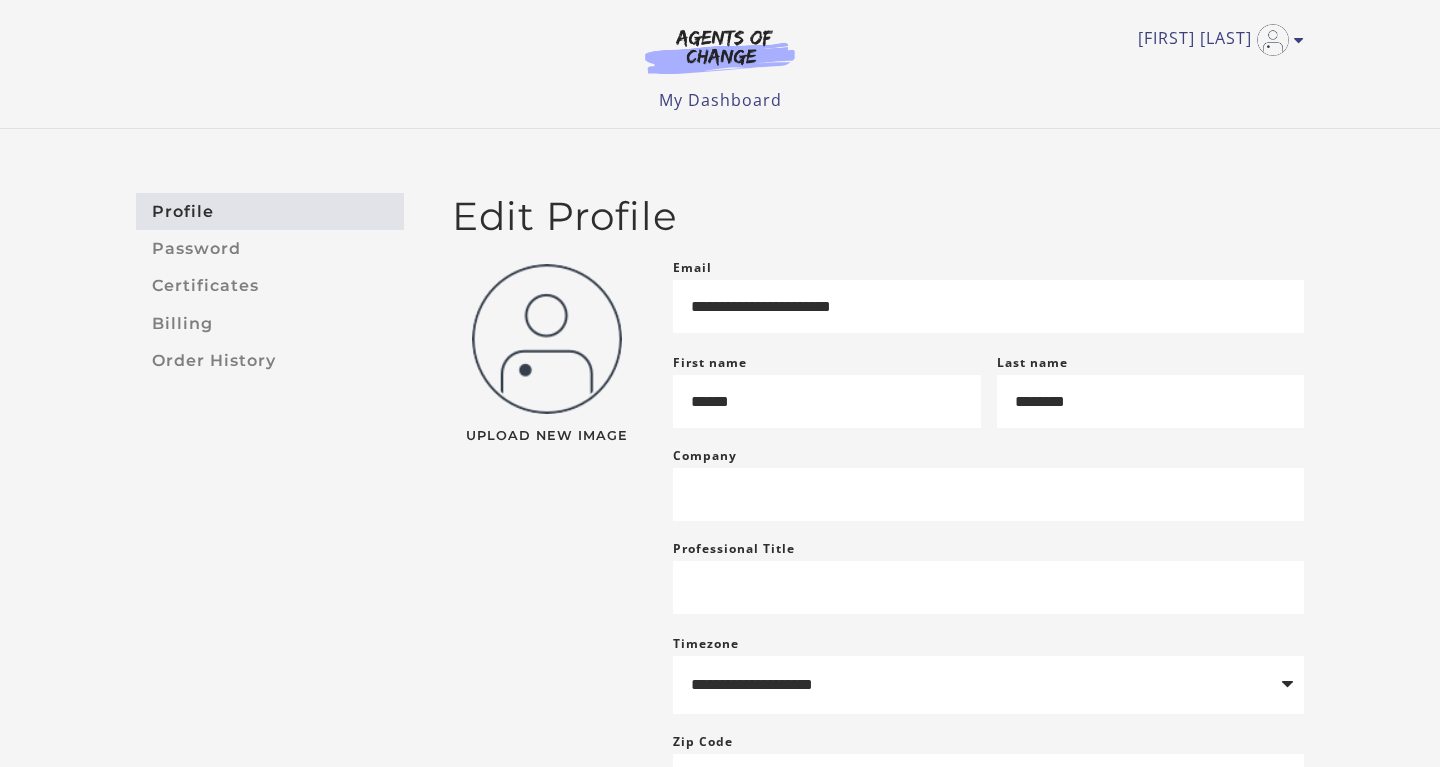 scroll, scrollTop: 0, scrollLeft: 0, axis: both 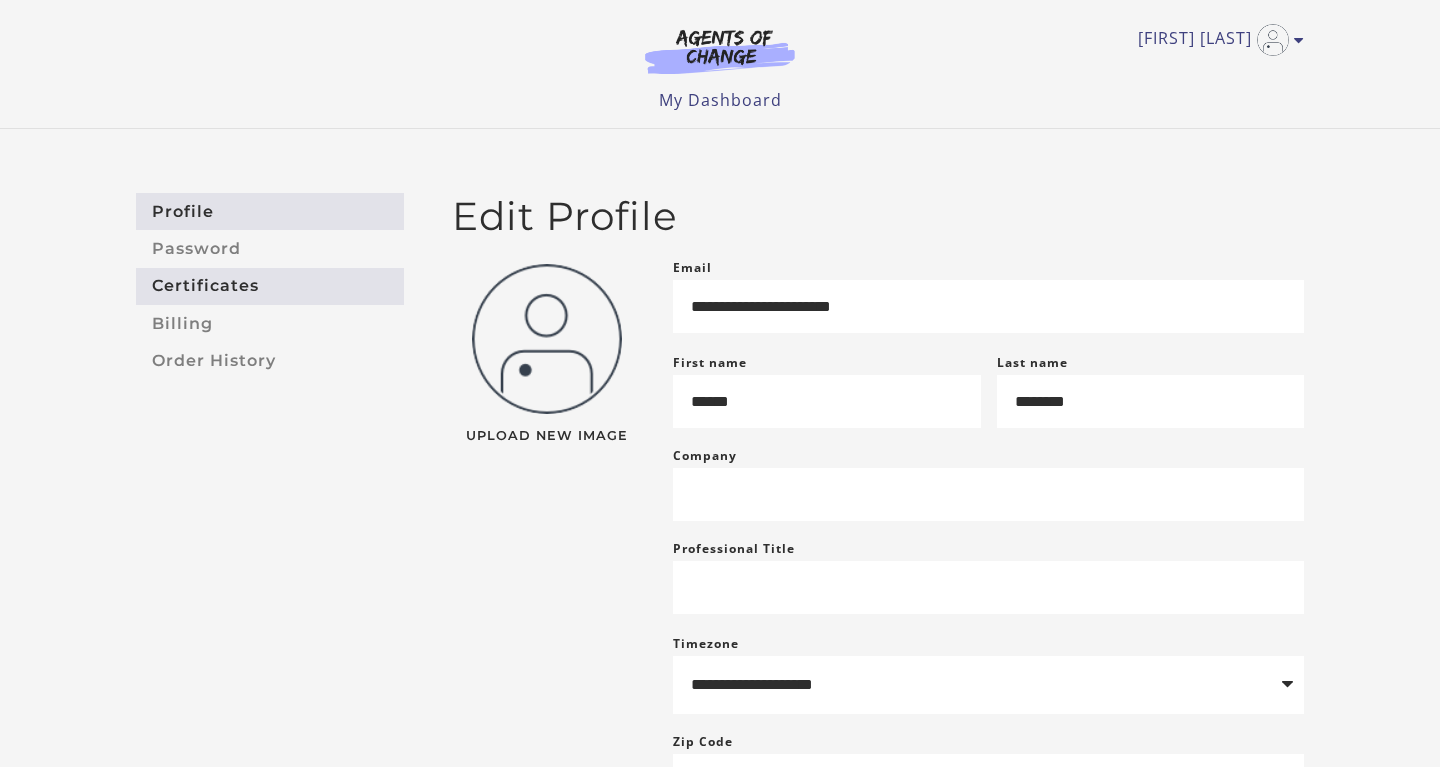 click on "Certificates" at bounding box center [270, 286] 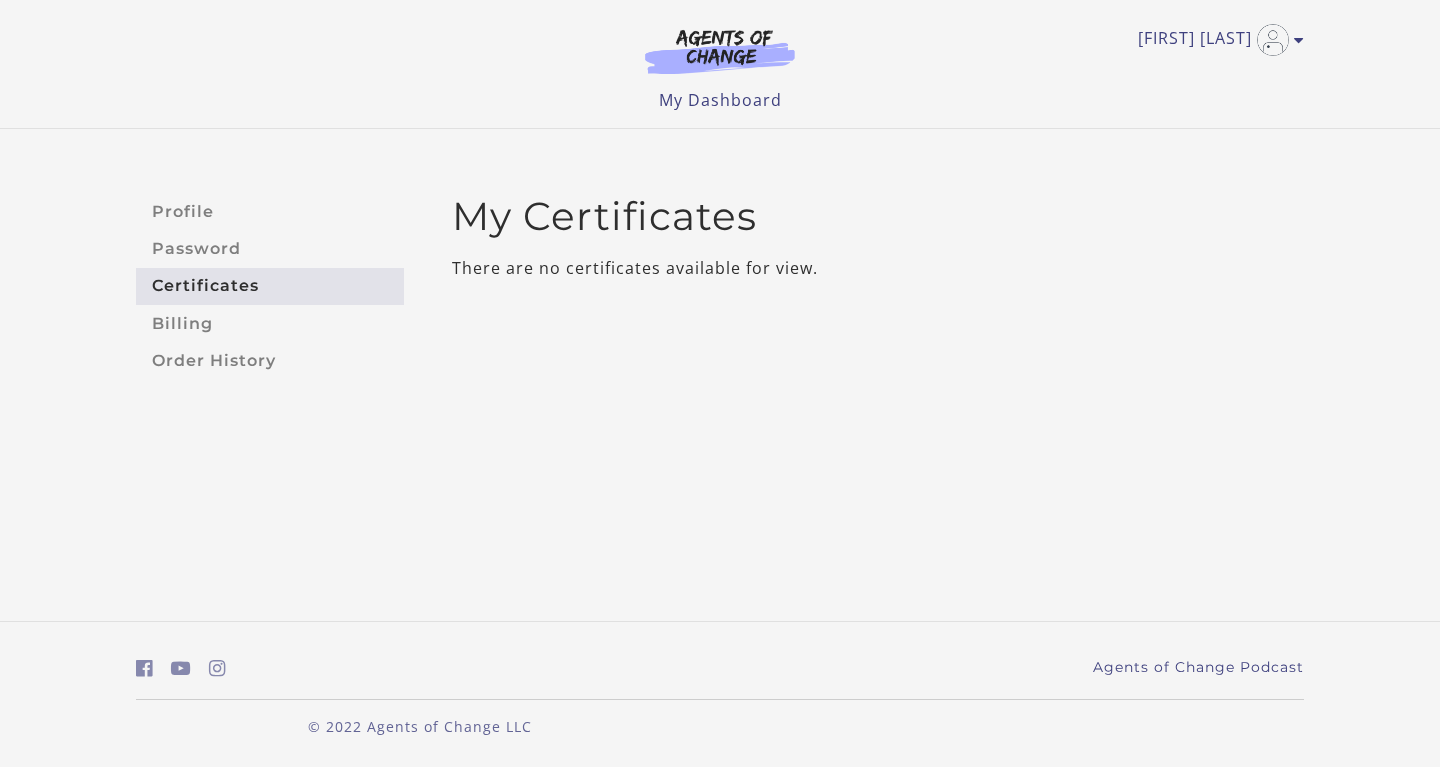 scroll, scrollTop: 0, scrollLeft: 0, axis: both 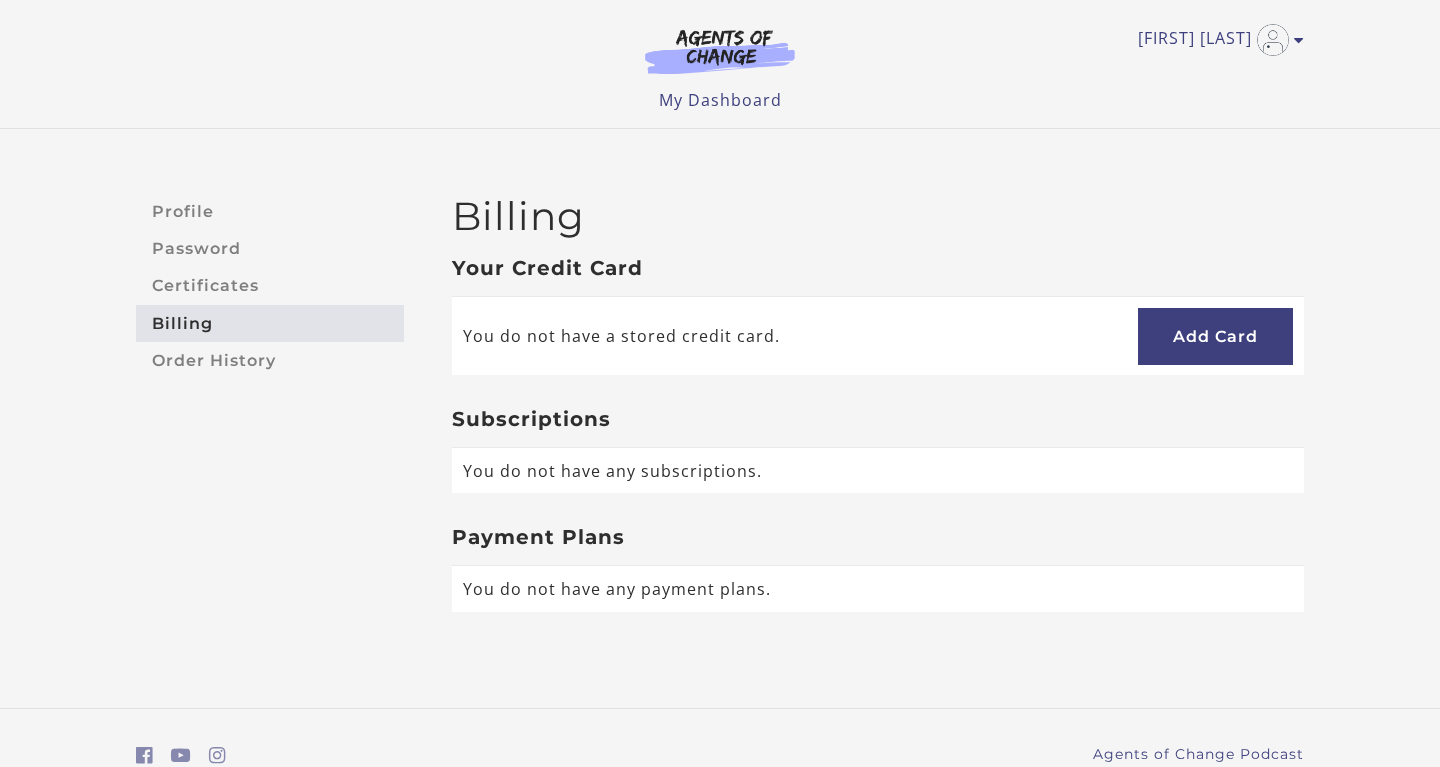 click on "Order History" at bounding box center (270, 360) 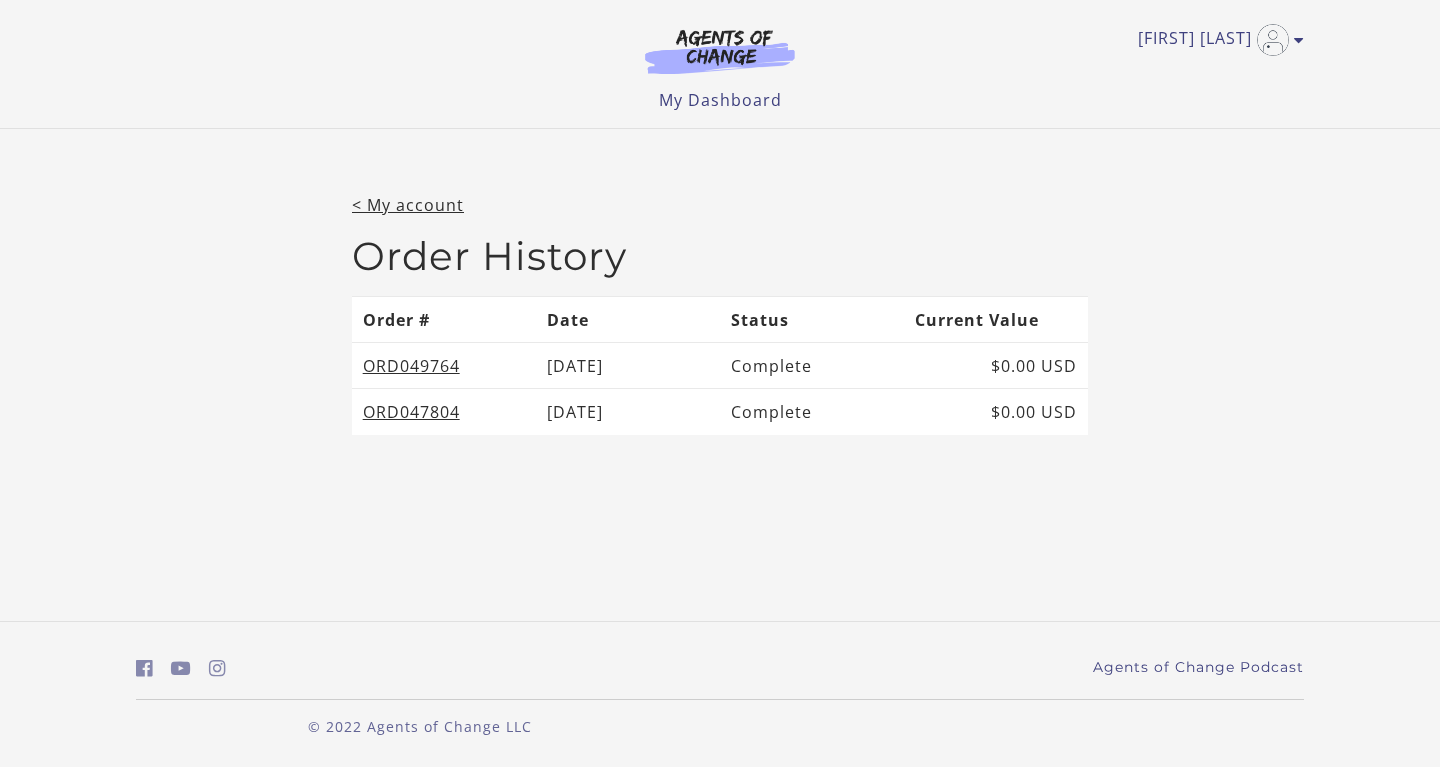 scroll, scrollTop: 0, scrollLeft: 0, axis: both 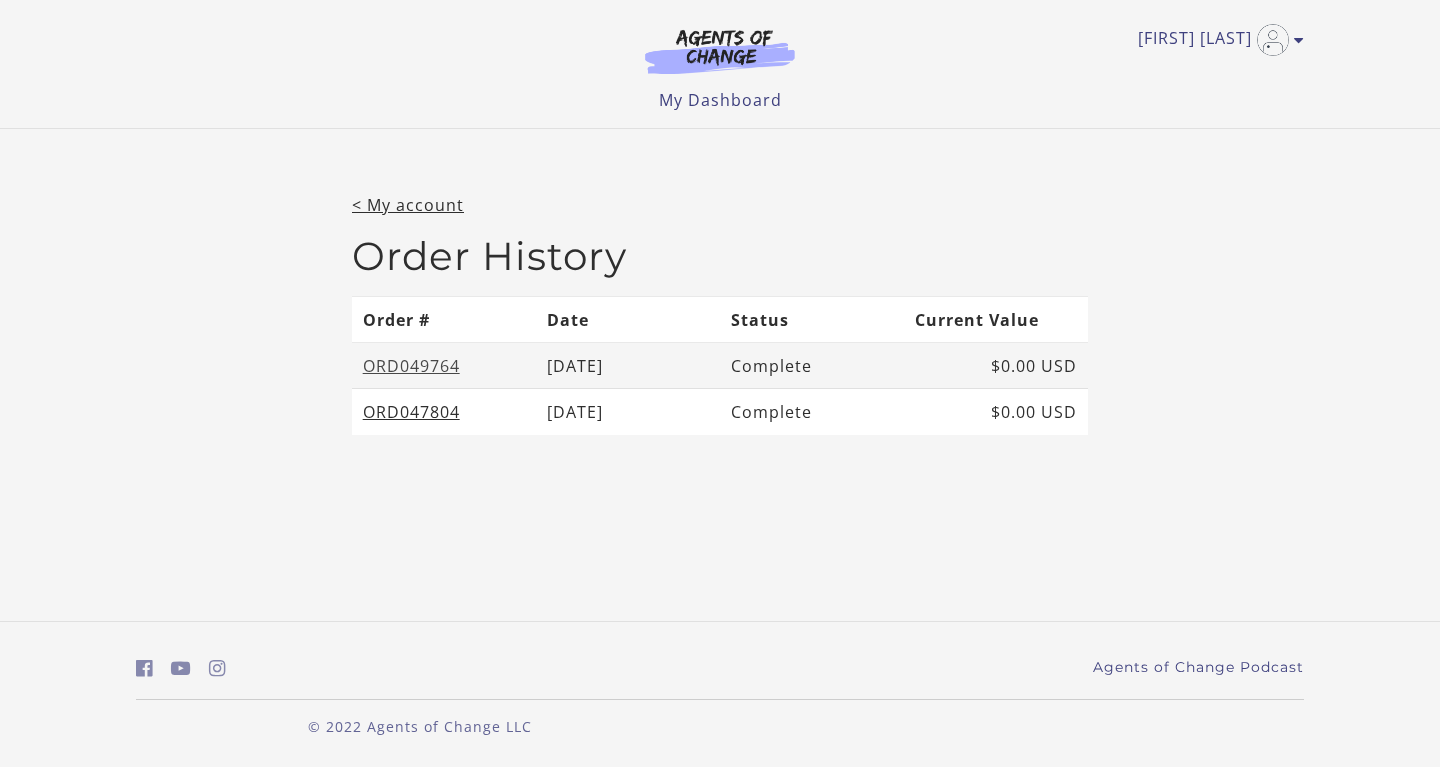 click on "ORD049764" at bounding box center (411, 366) 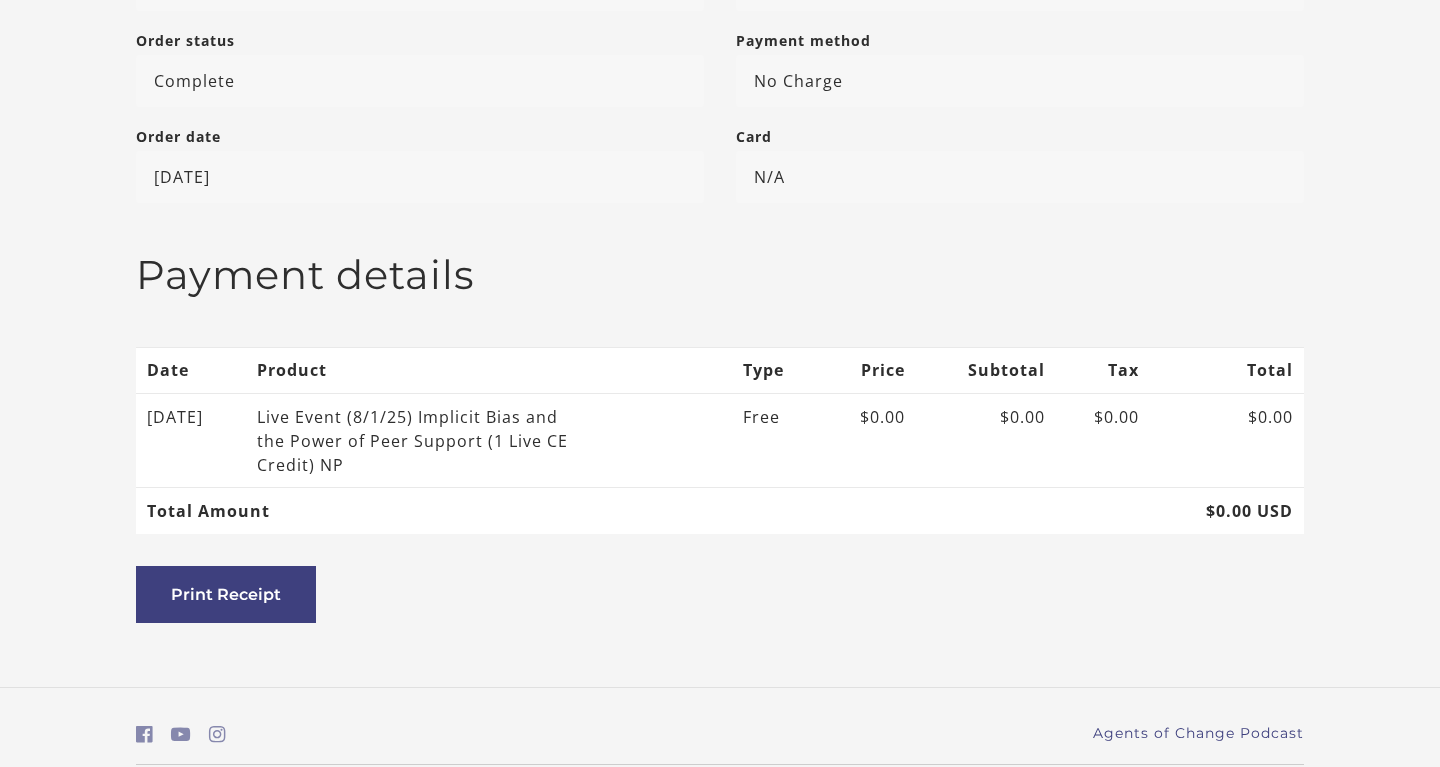 scroll, scrollTop: 0, scrollLeft: 0, axis: both 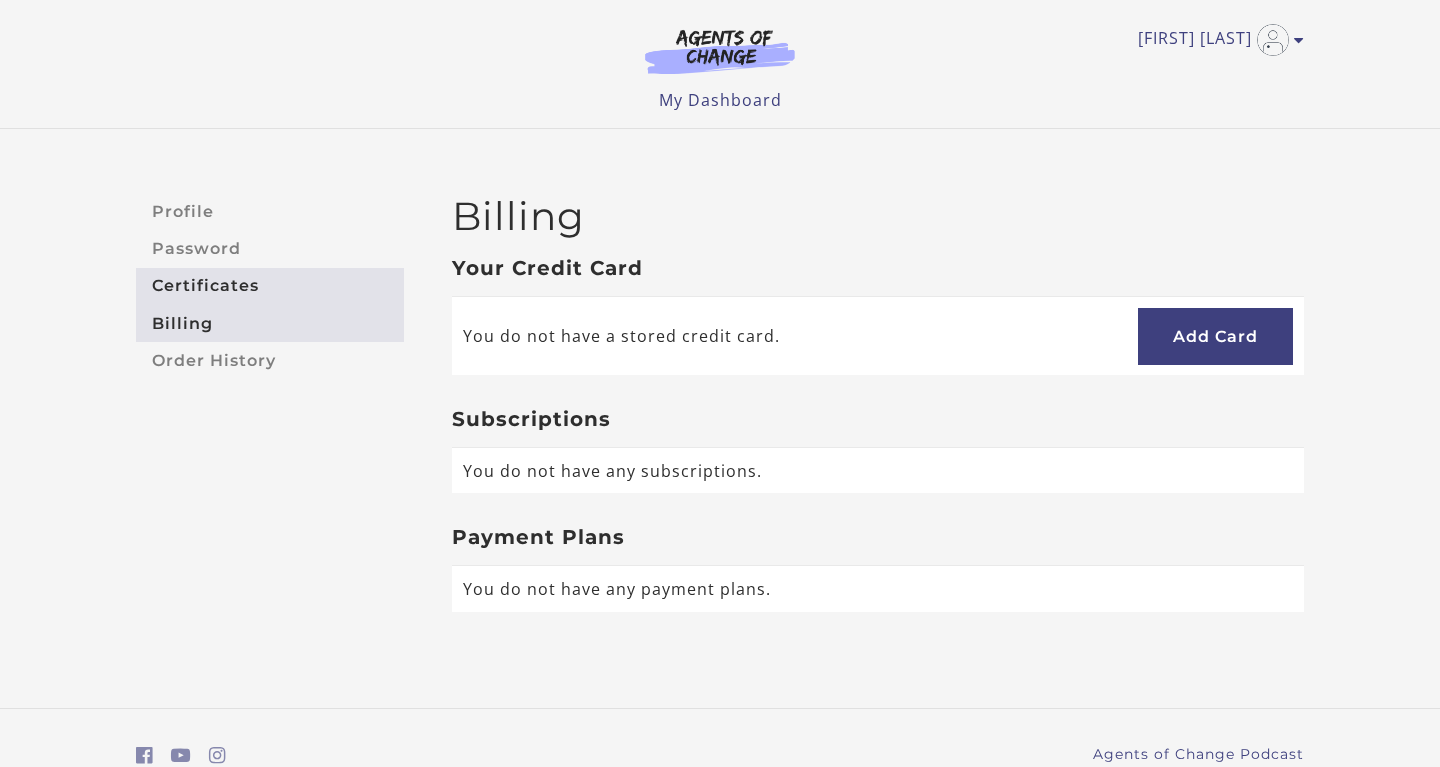 click on "Certificates" at bounding box center [270, 286] 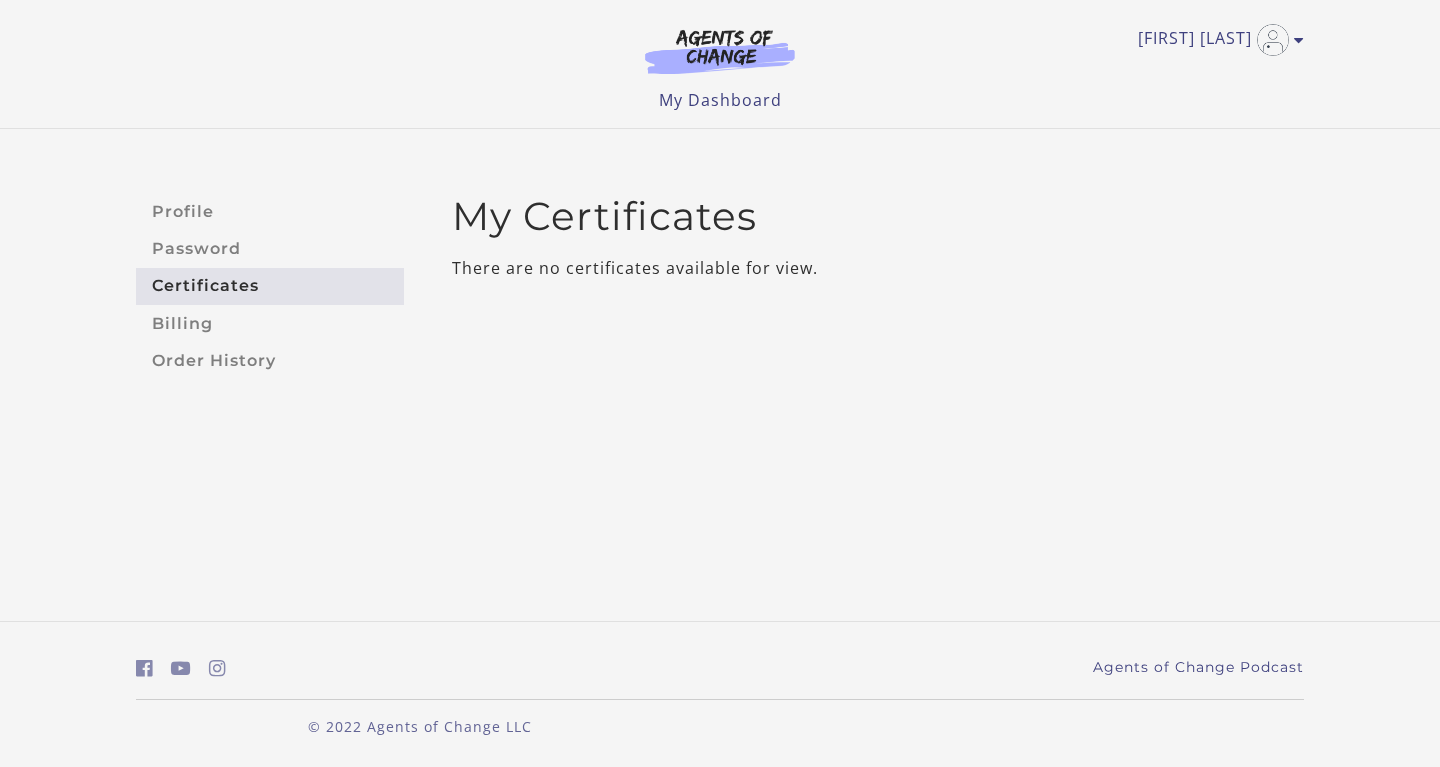 scroll, scrollTop: 0, scrollLeft: 0, axis: both 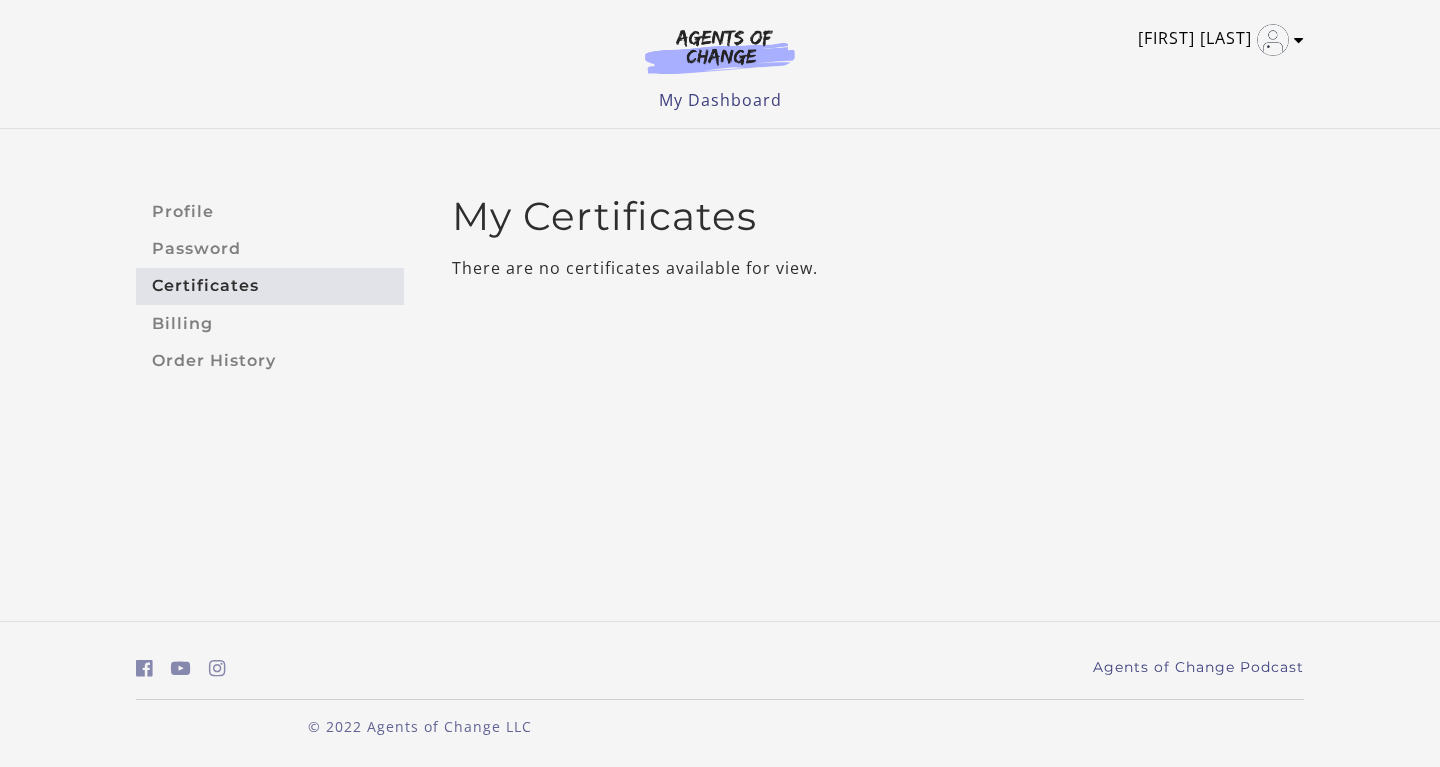 click on "[FIRST] [LAST]" at bounding box center [1216, 40] 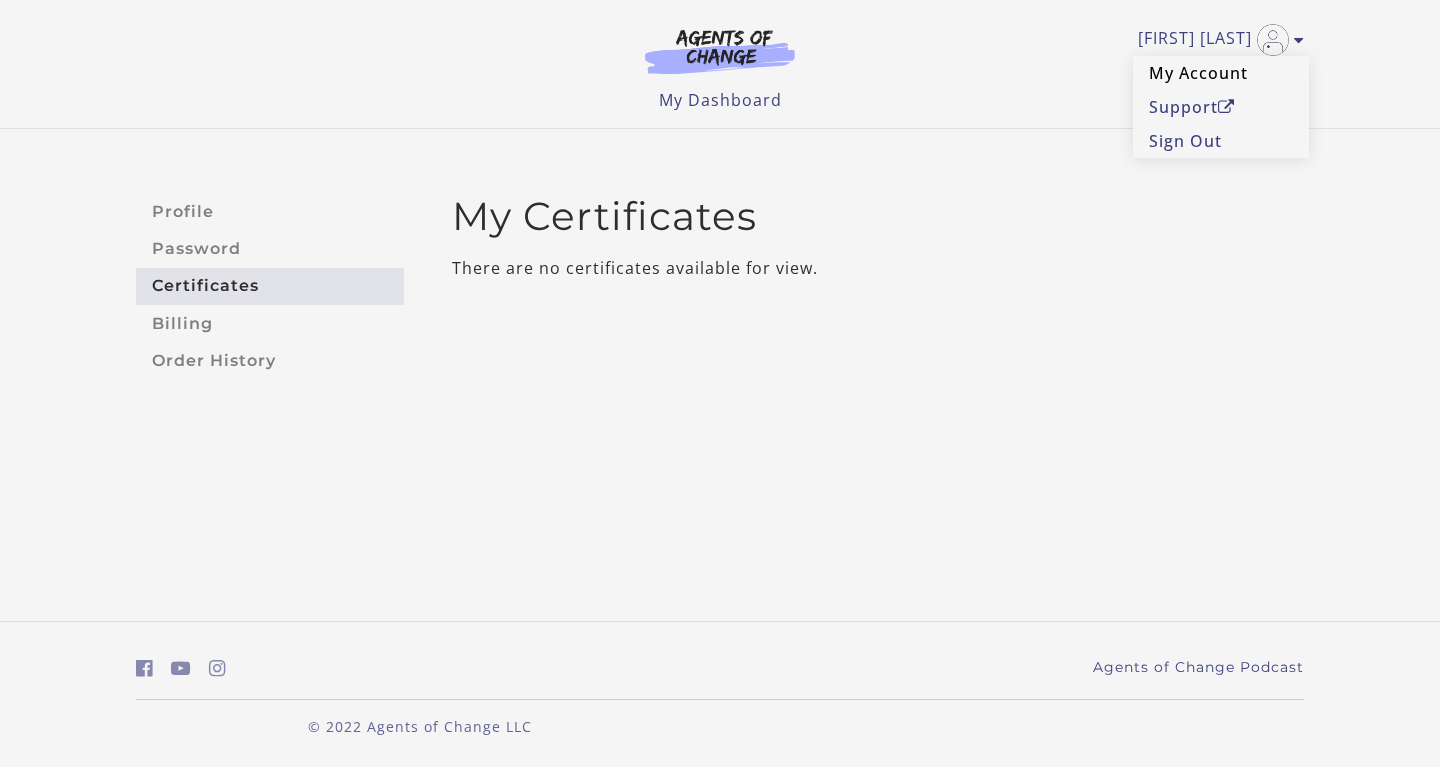 click on "My Account" at bounding box center [1221, 73] 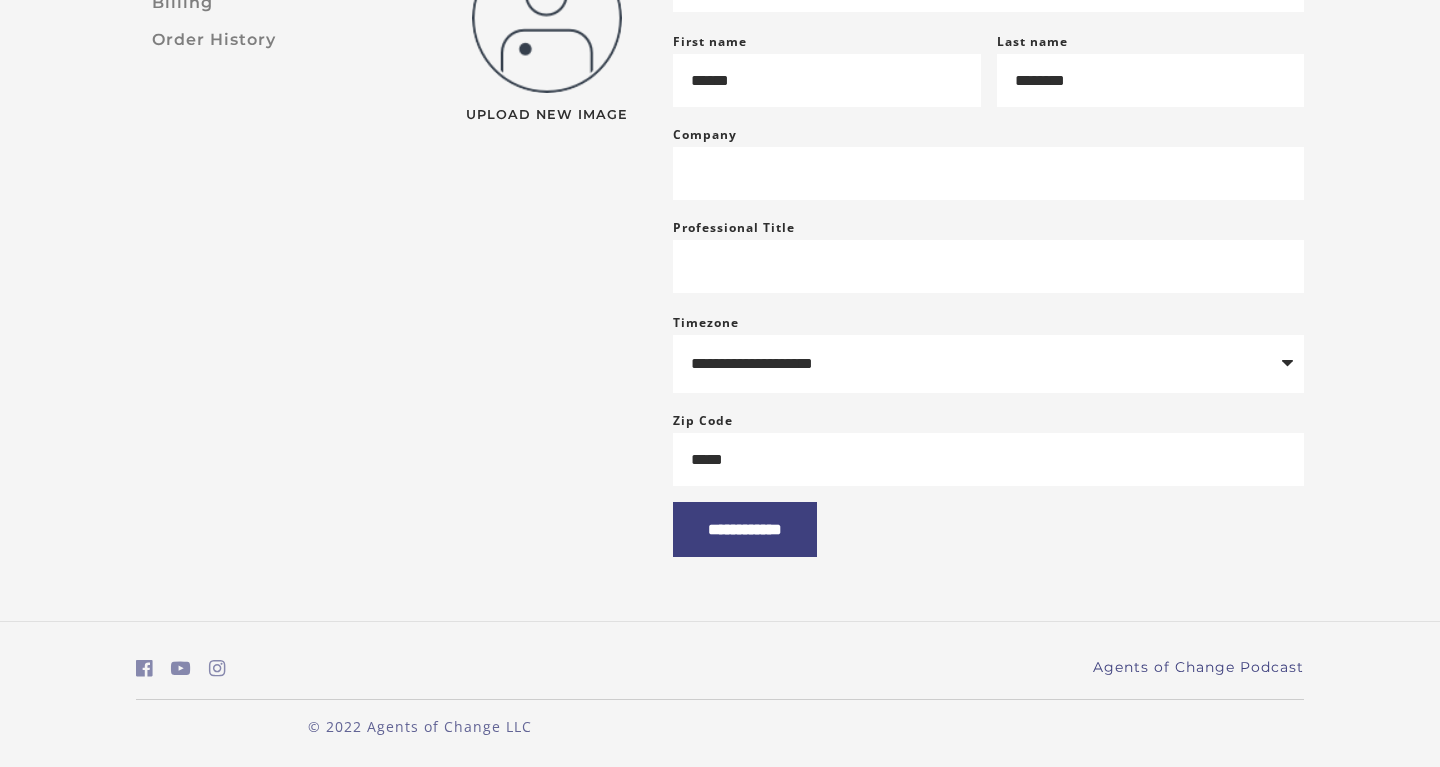 scroll, scrollTop: 0, scrollLeft: 0, axis: both 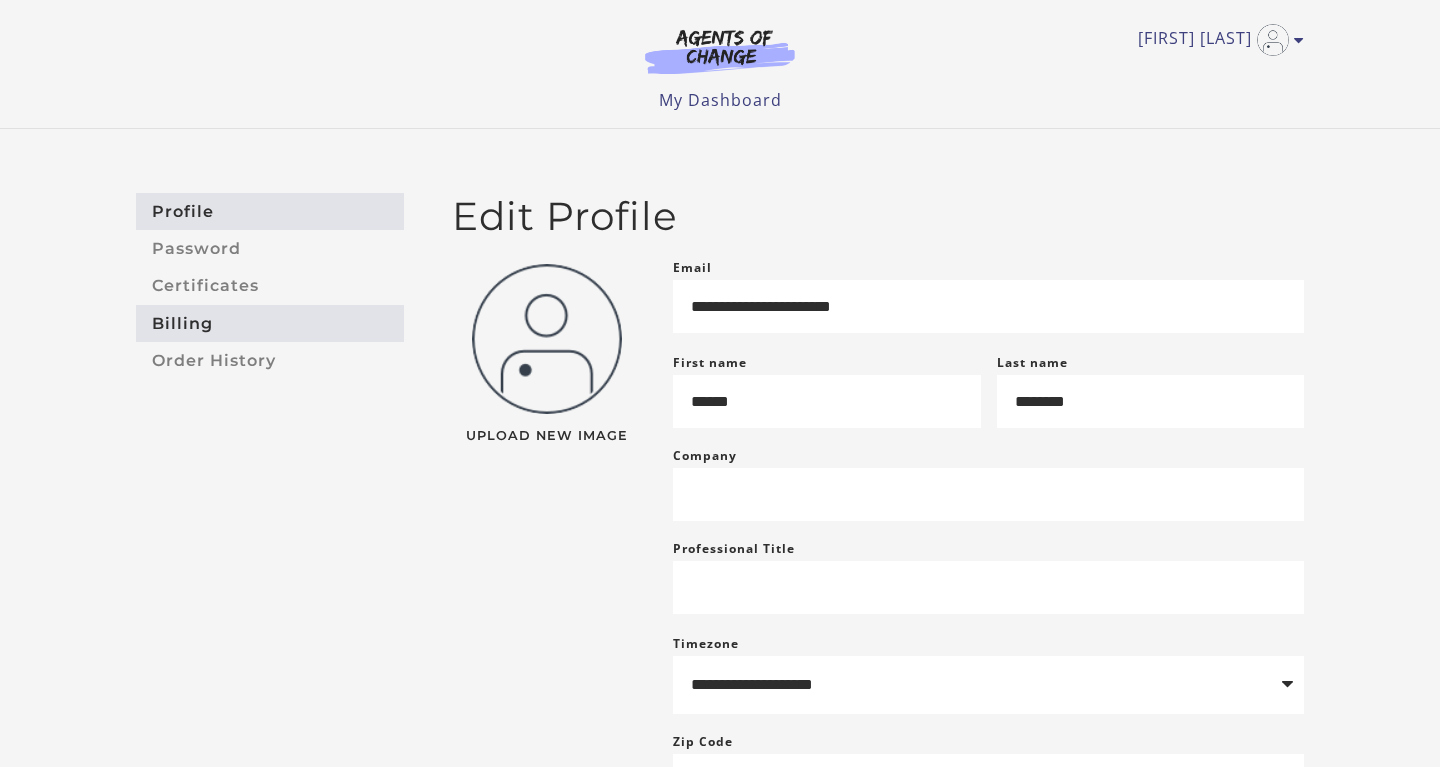 click on "Billing" at bounding box center [270, 323] 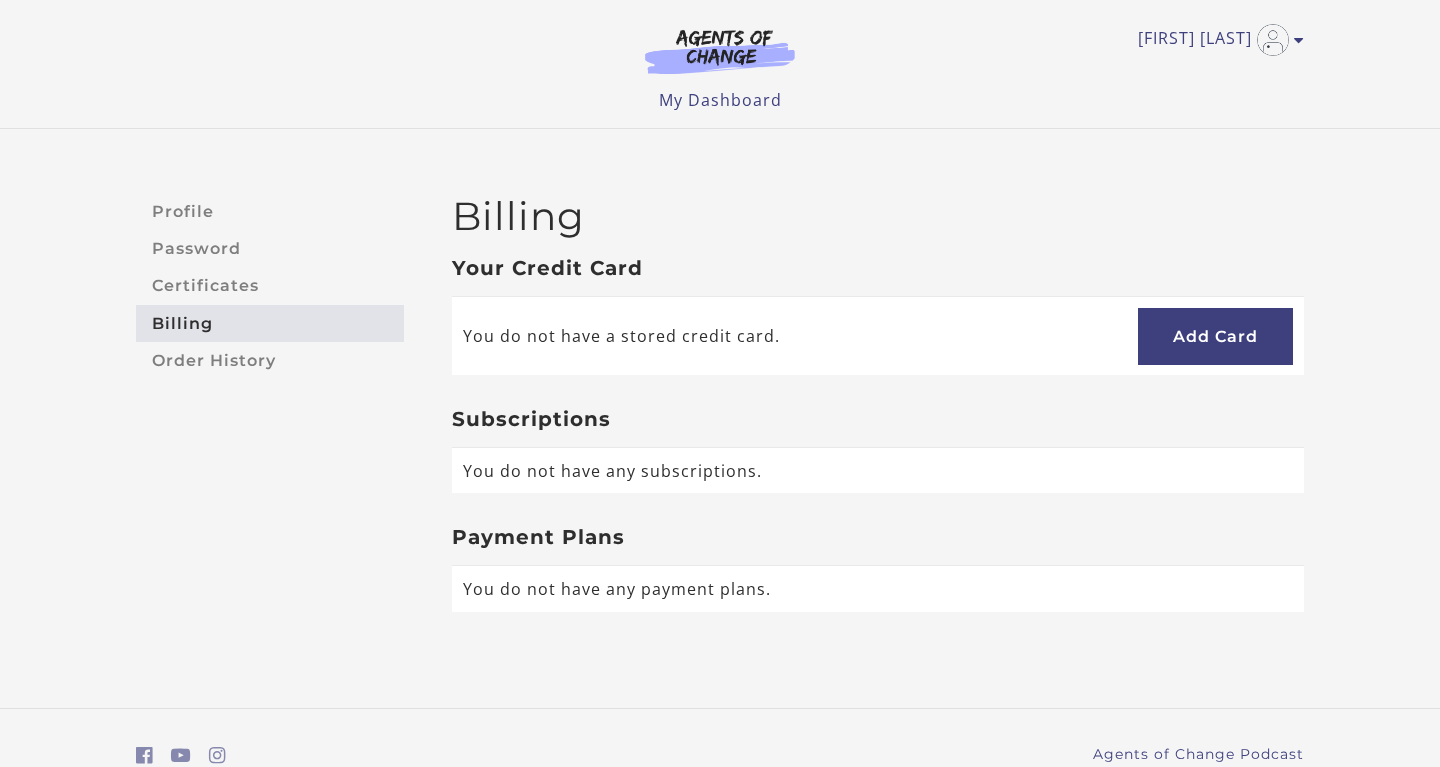 scroll, scrollTop: 0, scrollLeft: 0, axis: both 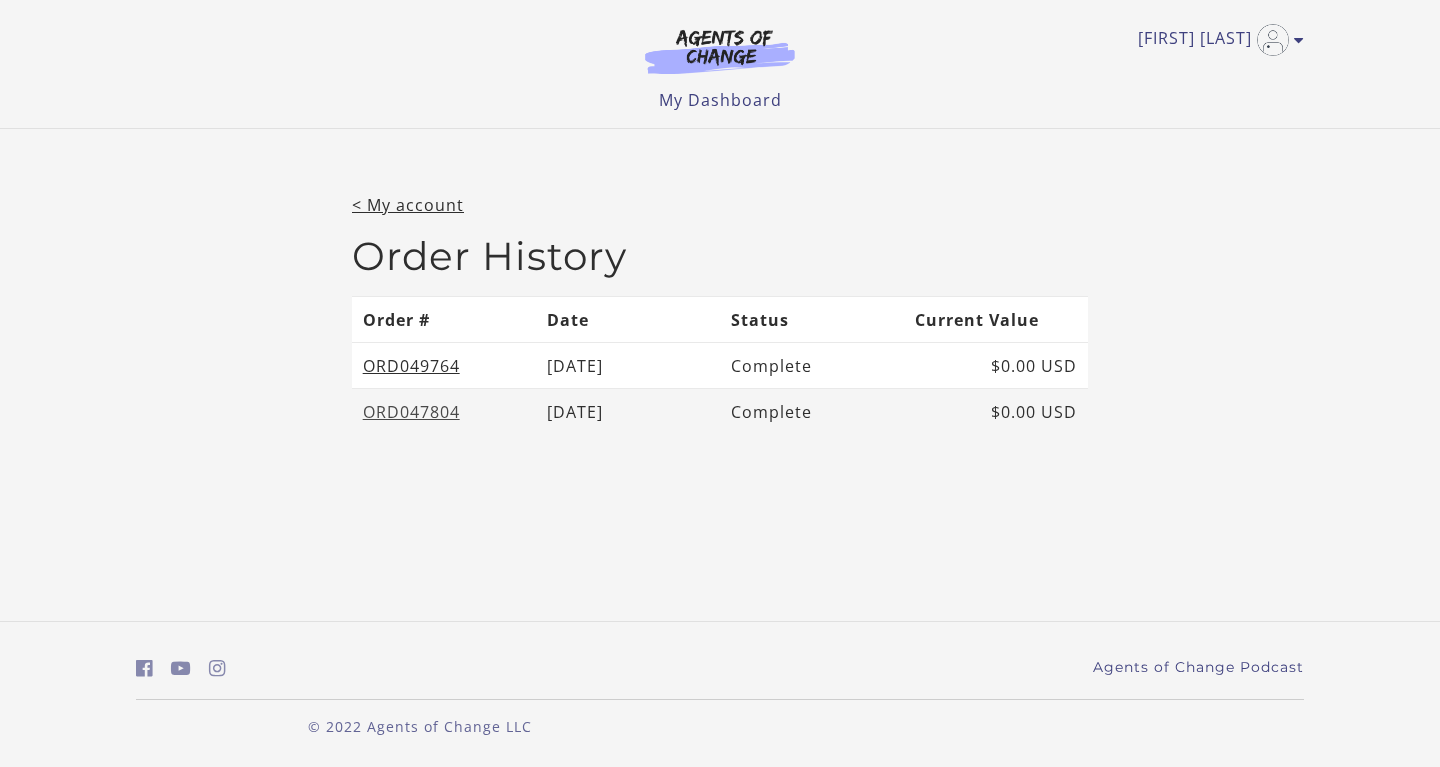 click on "ORD047804" at bounding box center (411, 412) 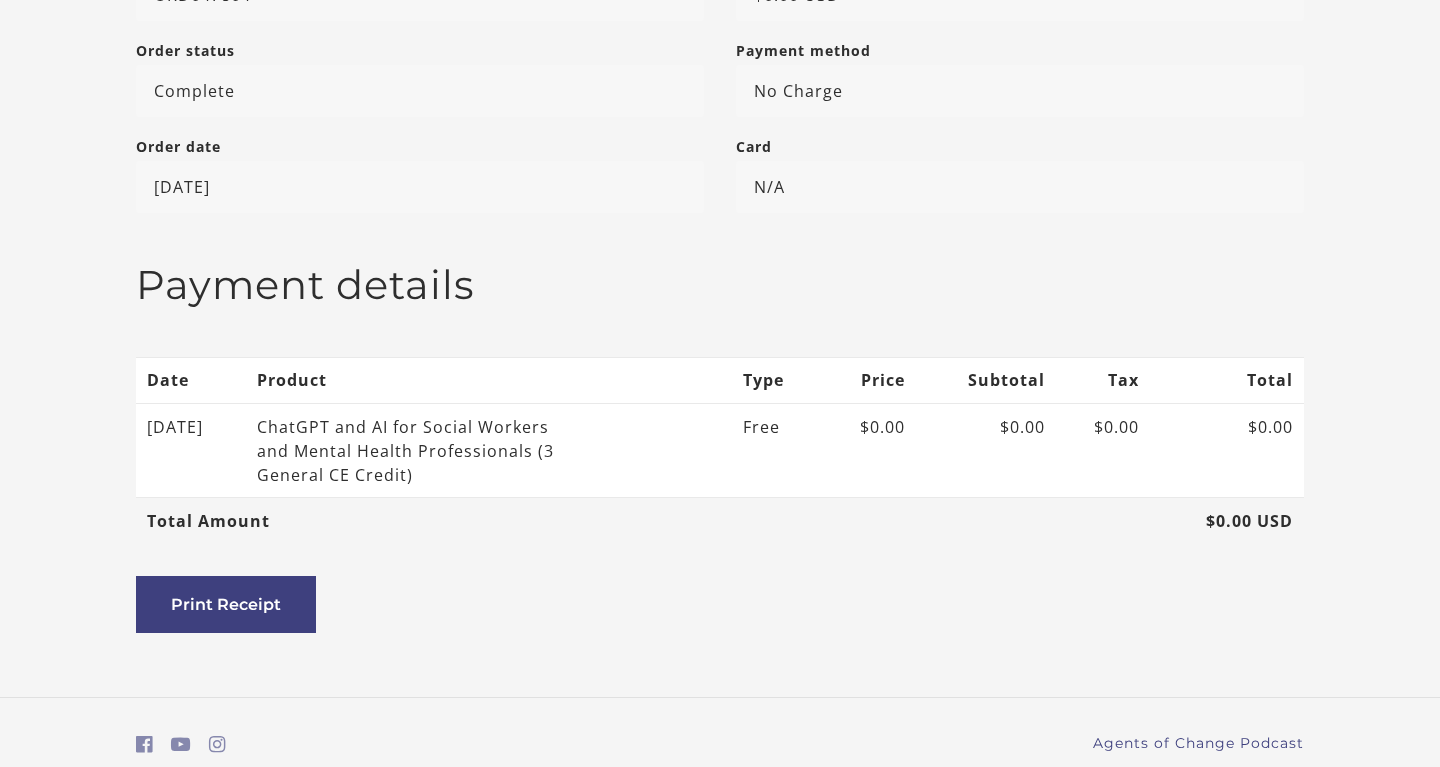 scroll, scrollTop: 408, scrollLeft: 0, axis: vertical 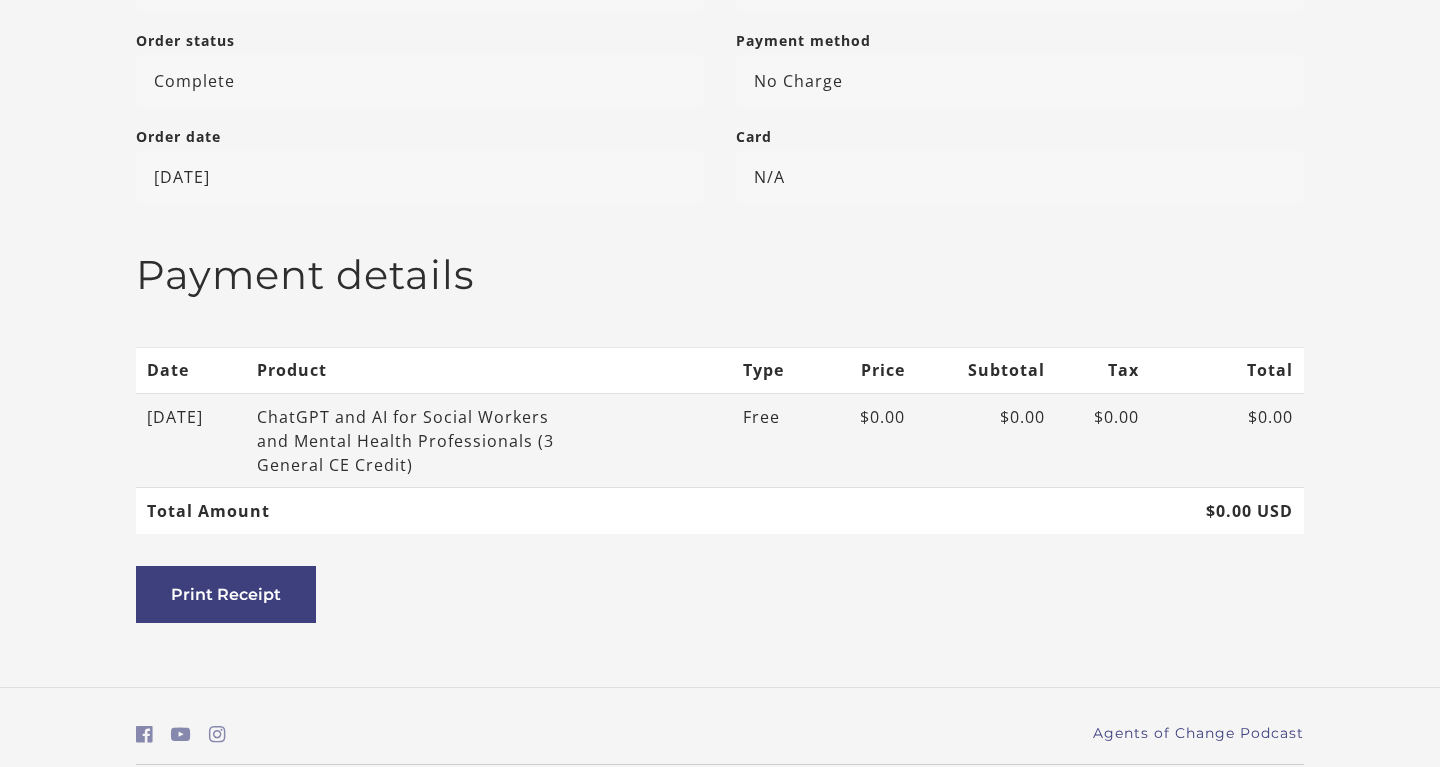 click on "[DATE]" at bounding box center [191, 440] 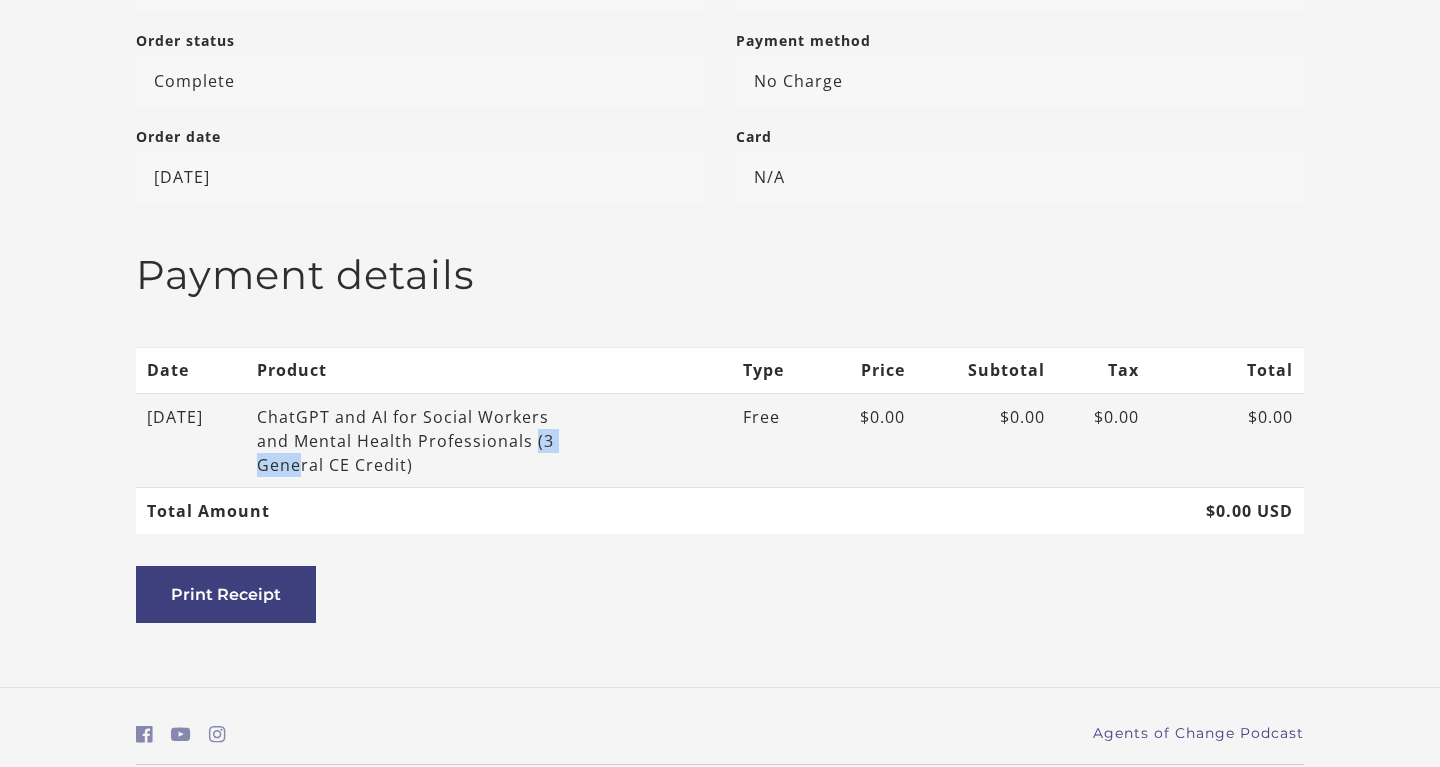 click on "ChatGPT and AI for Social Workers and Mental Health Professionals (3 General CE Credit)" at bounding box center (417, 441) 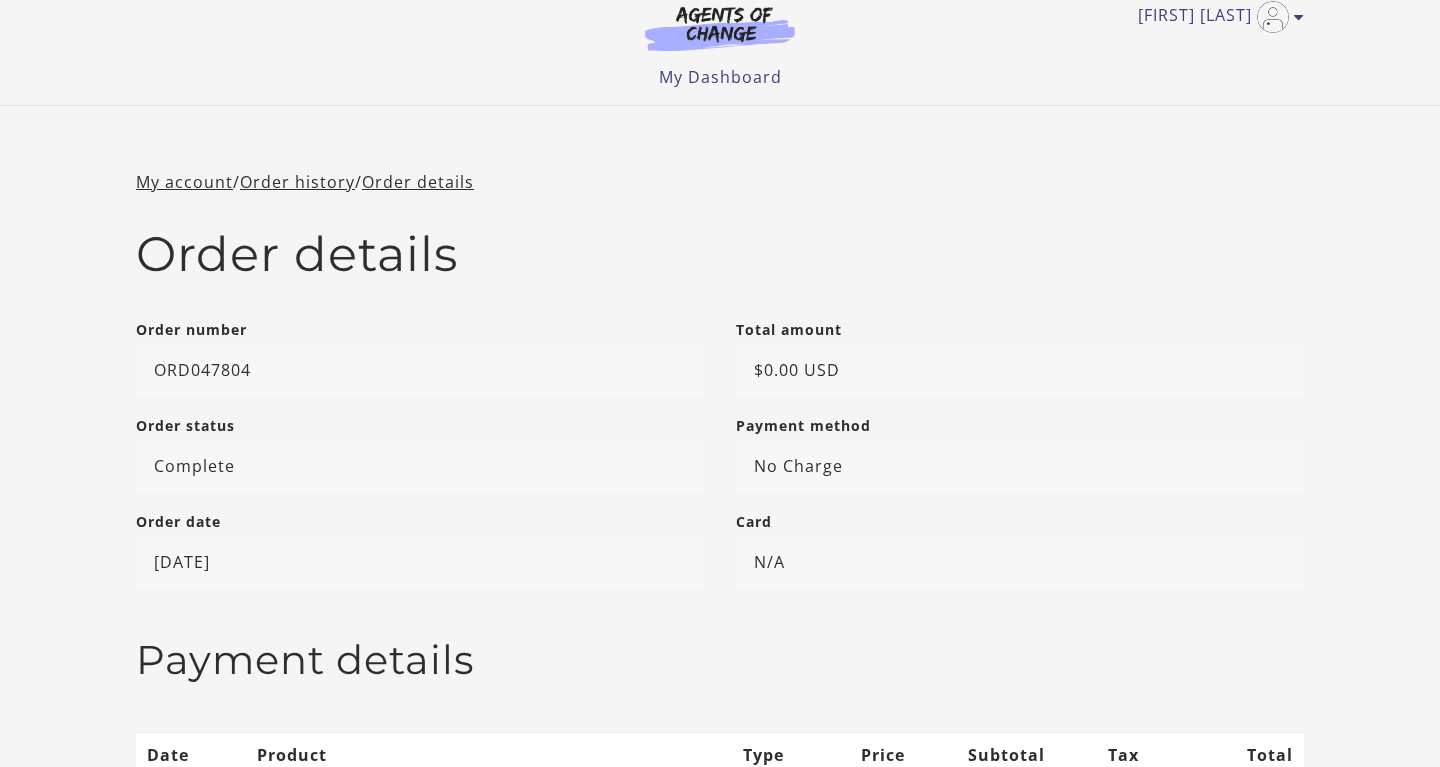 scroll, scrollTop: 0, scrollLeft: 0, axis: both 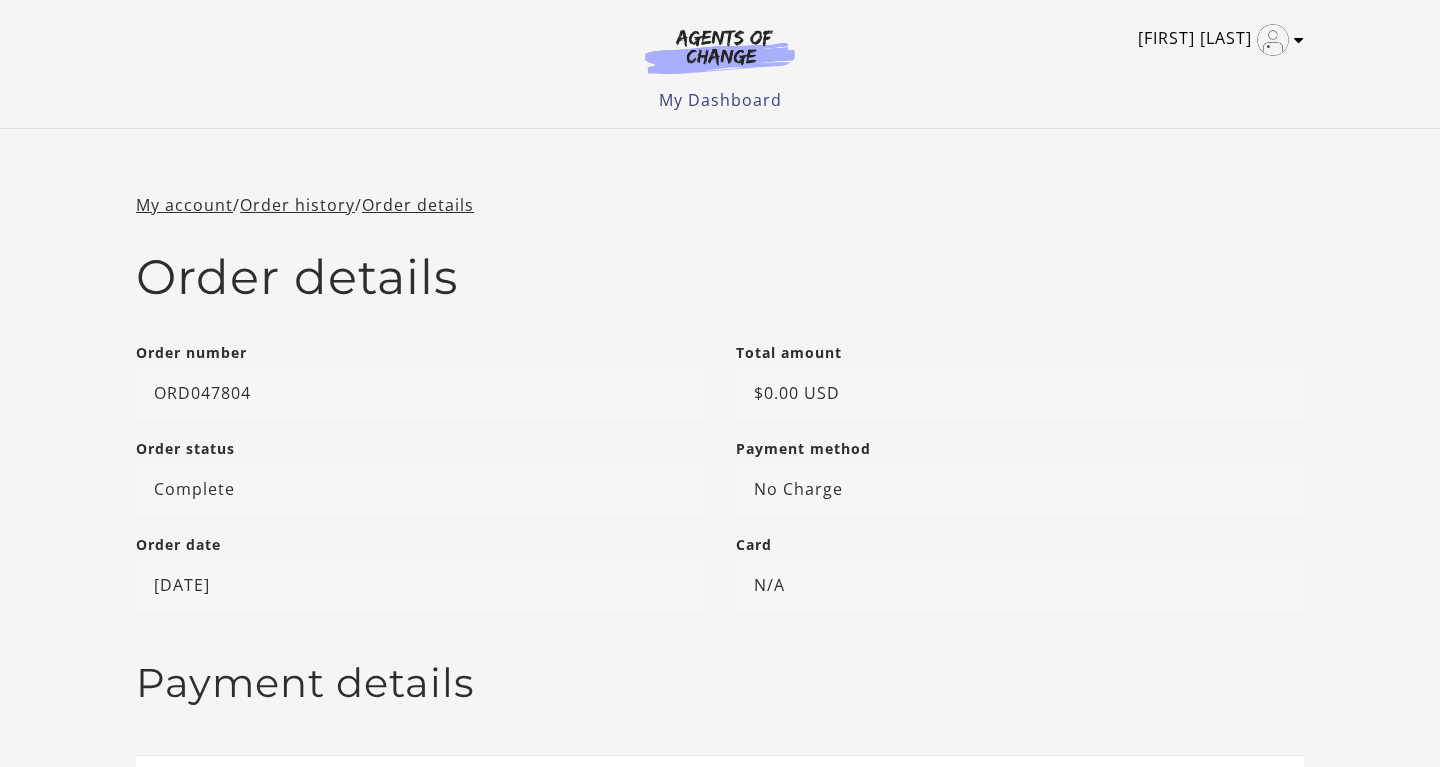 click on "[FIRST] [LAST]" at bounding box center (1216, 40) 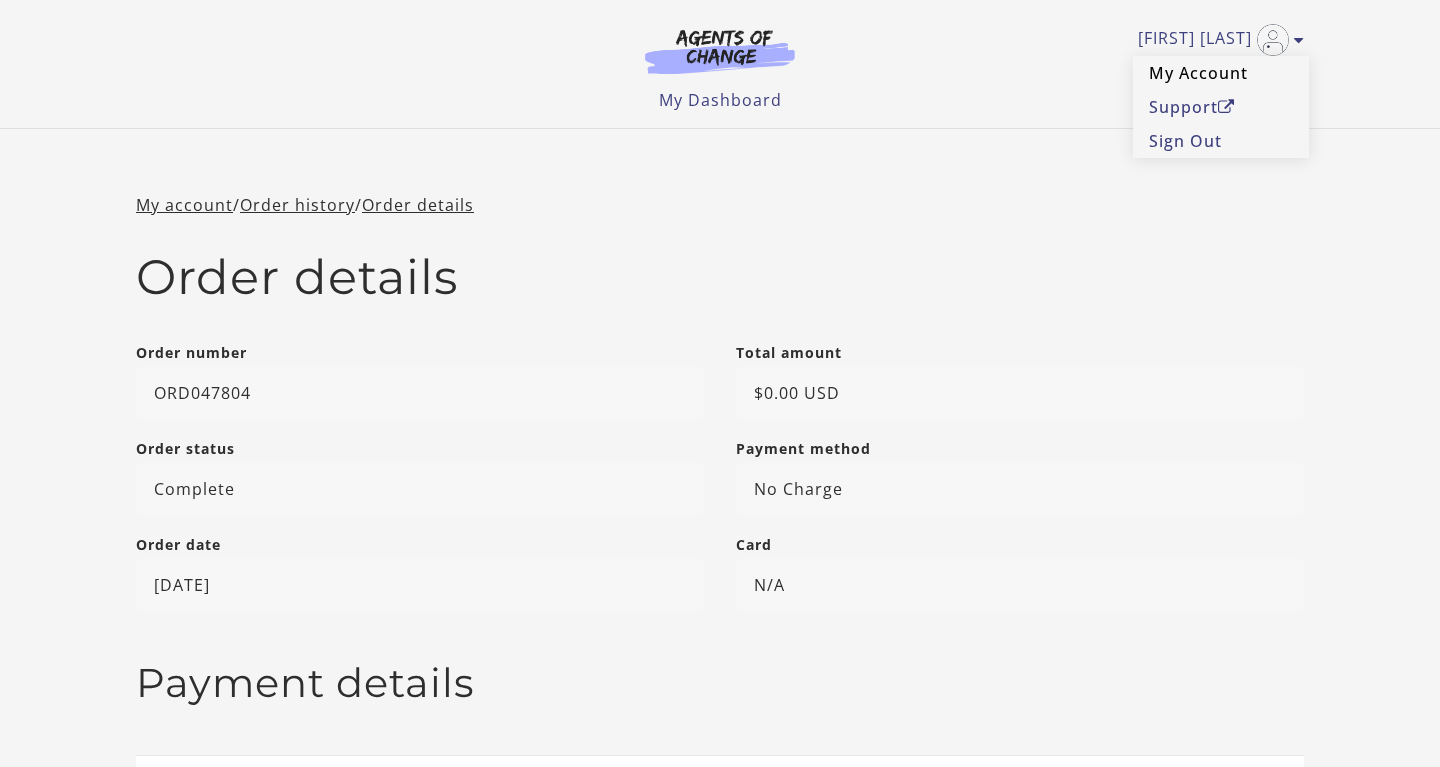 click on "My Account" at bounding box center [1221, 73] 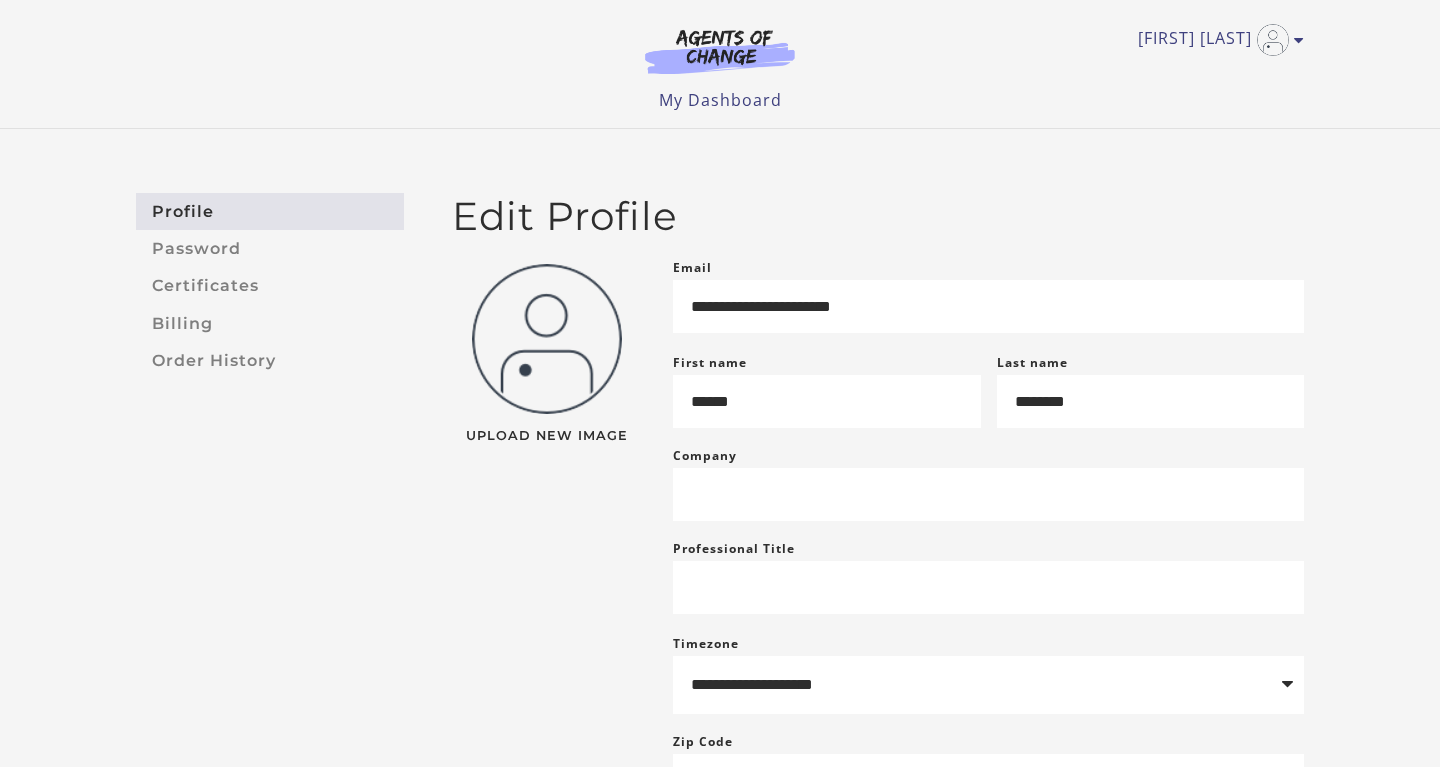 scroll, scrollTop: 0, scrollLeft: 0, axis: both 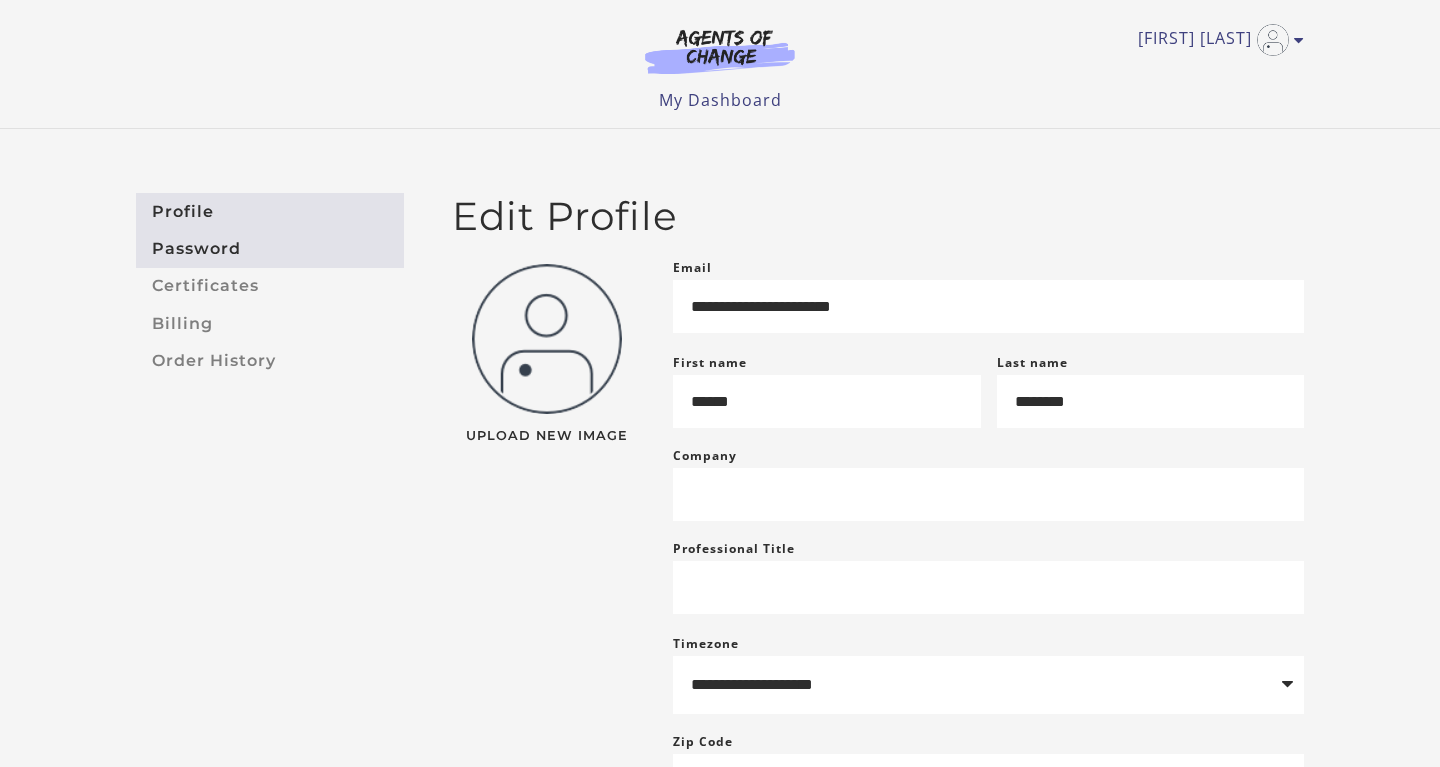 click on "Password" at bounding box center (270, 248) 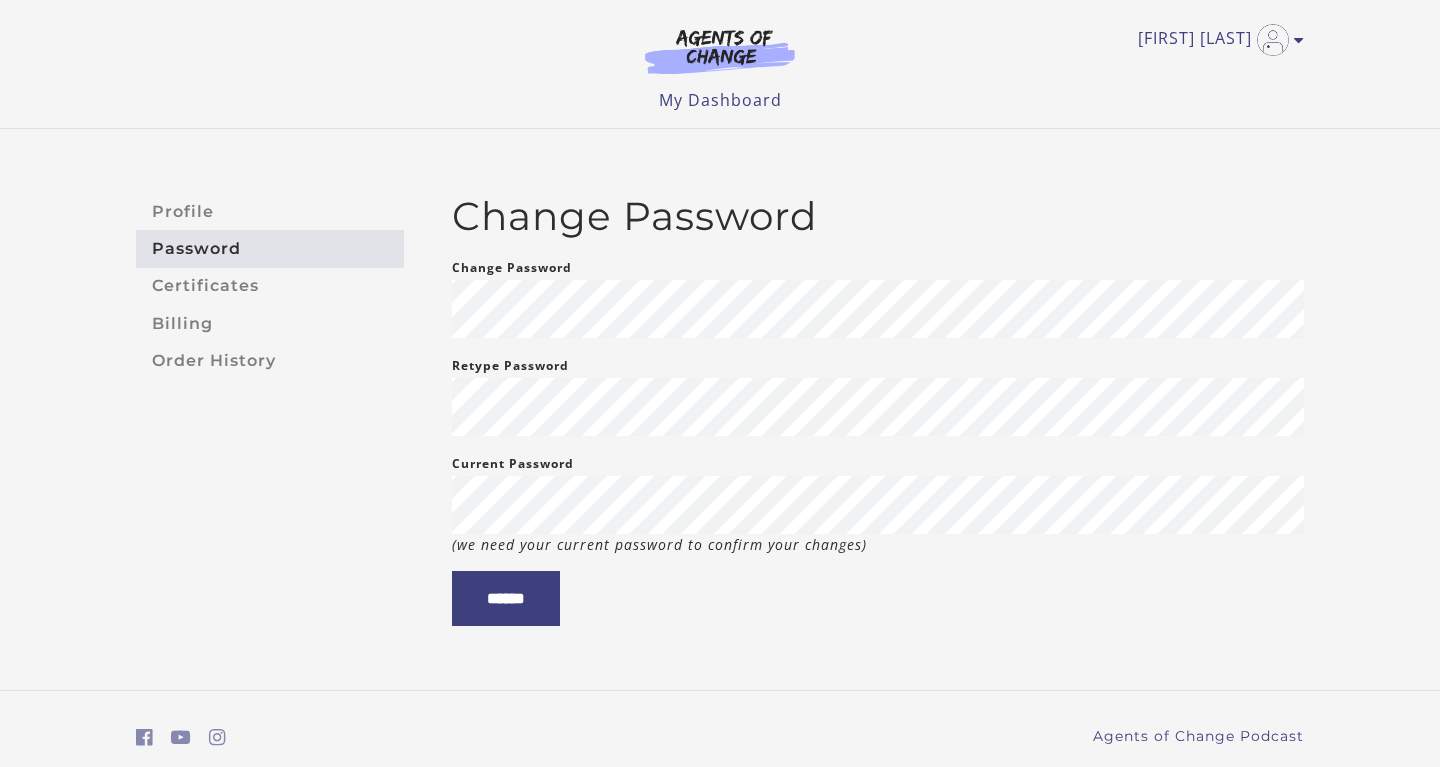 scroll, scrollTop: 0, scrollLeft: 0, axis: both 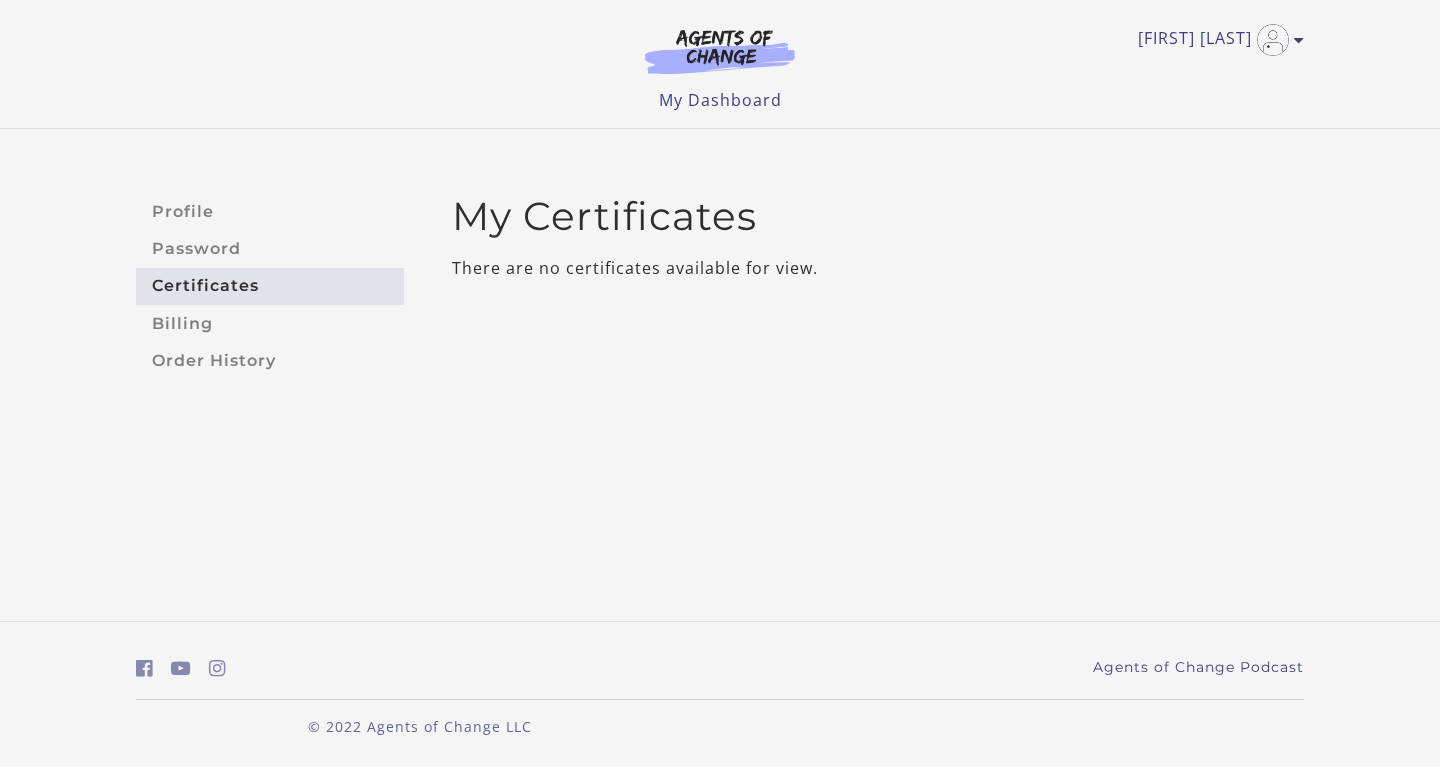 click on "Billing" at bounding box center [270, 323] 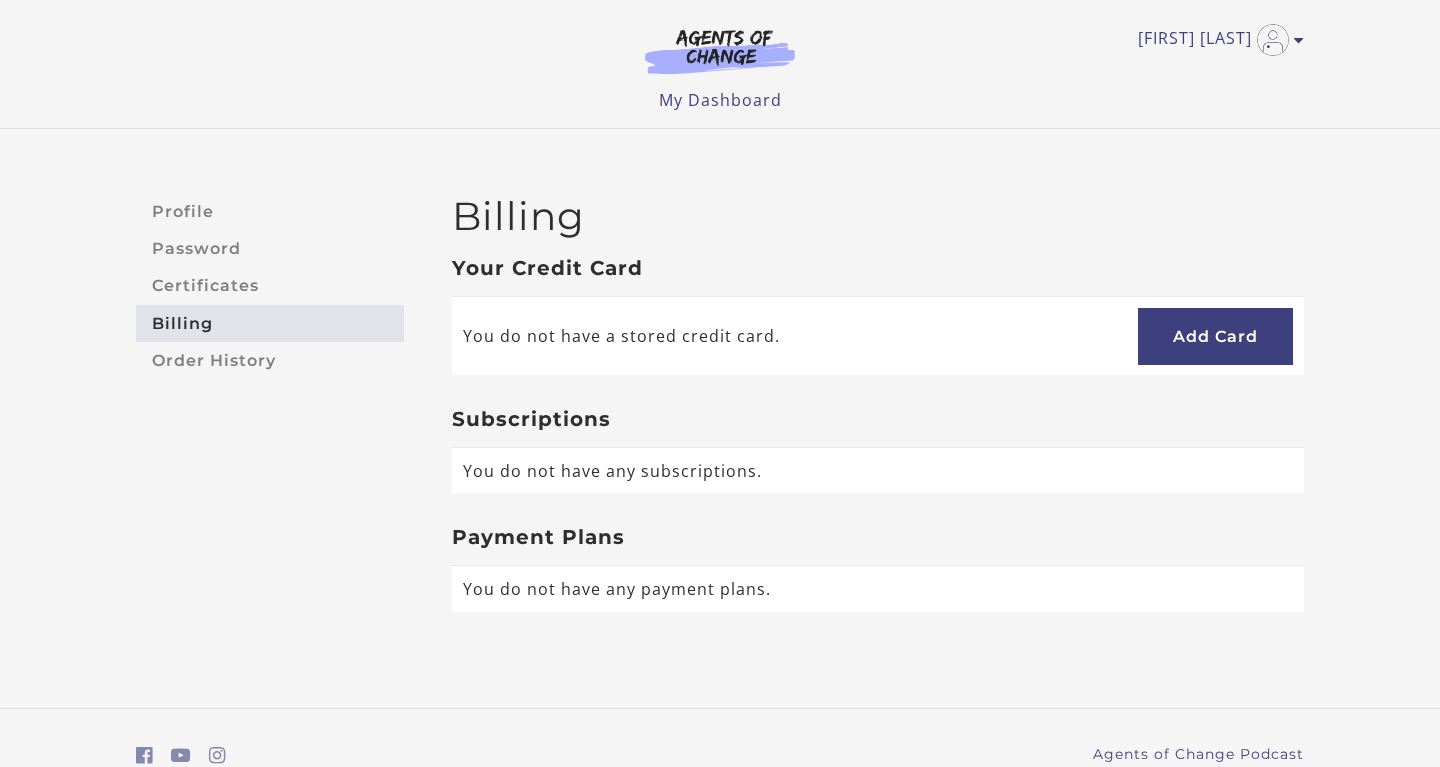 scroll, scrollTop: 0, scrollLeft: 0, axis: both 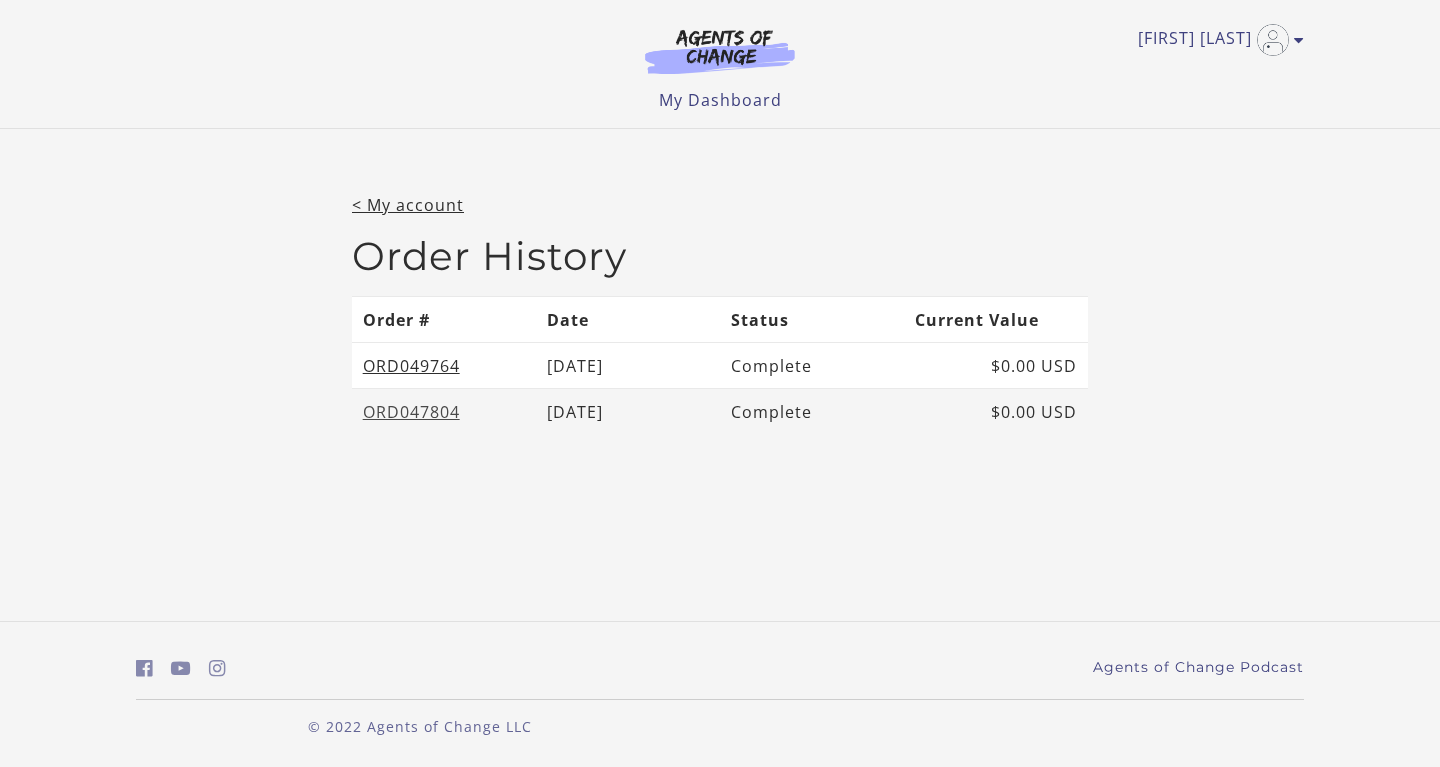 click on "ORD047804" at bounding box center (411, 412) 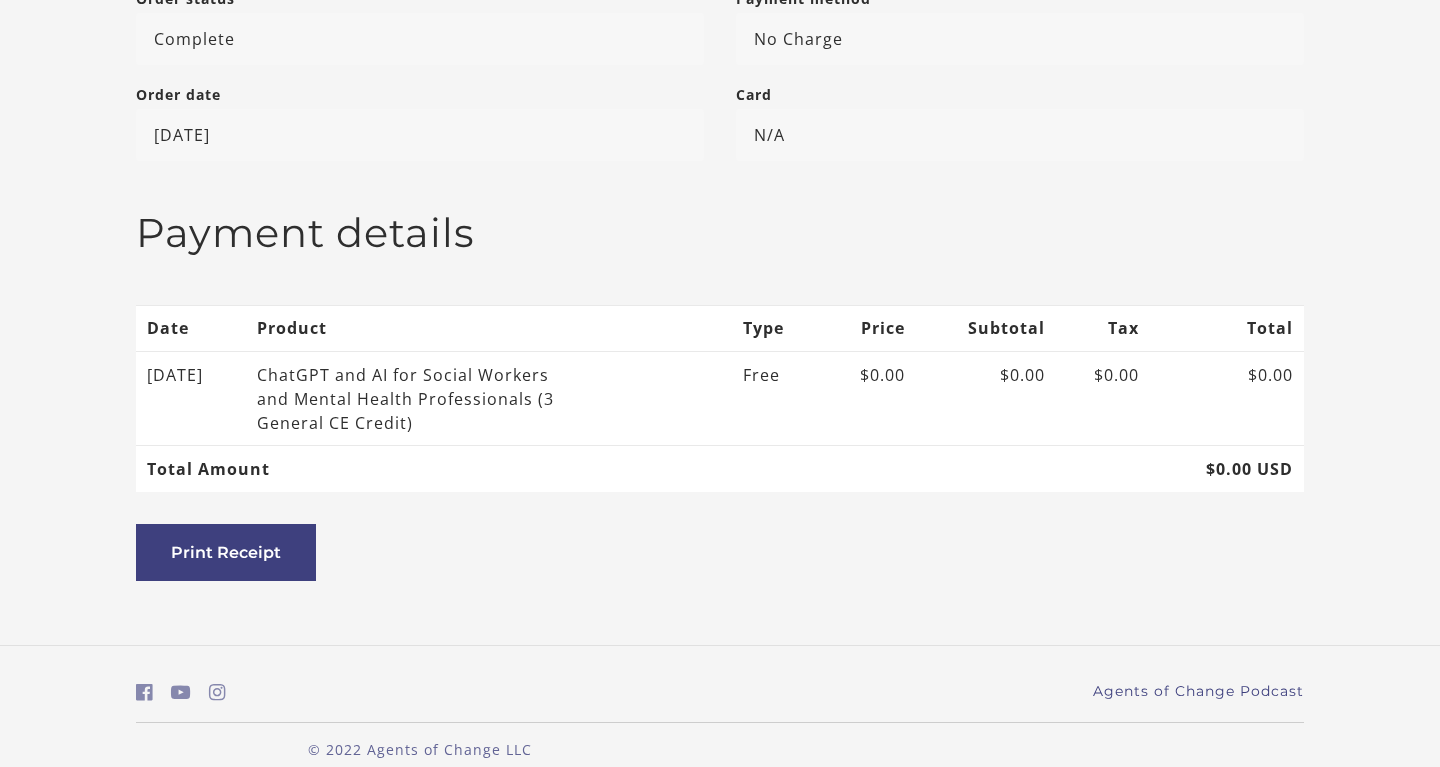 scroll, scrollTop: 473, scrollLeft: 0, axis: vertical 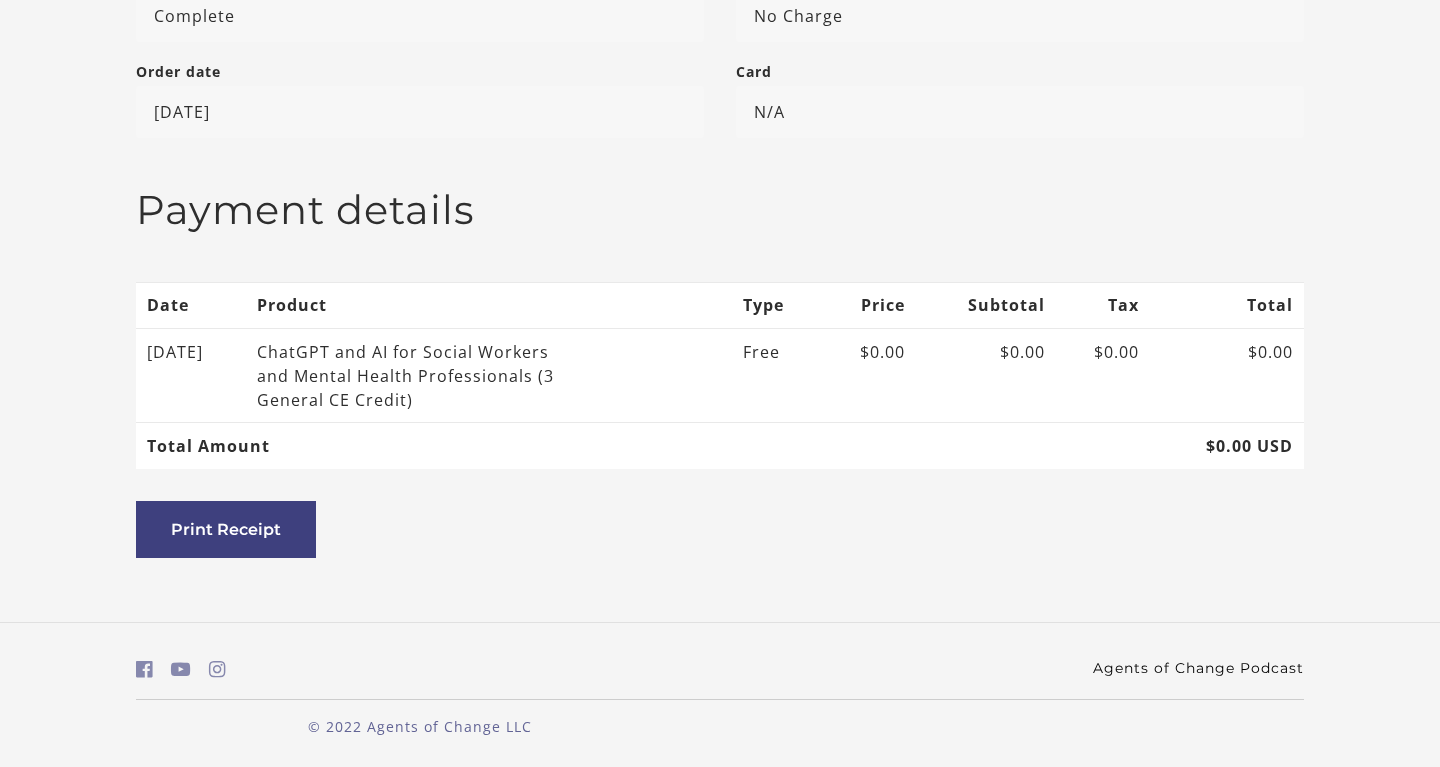 click on "Agents of Change Podcast" at bounding box center (1198, 668) 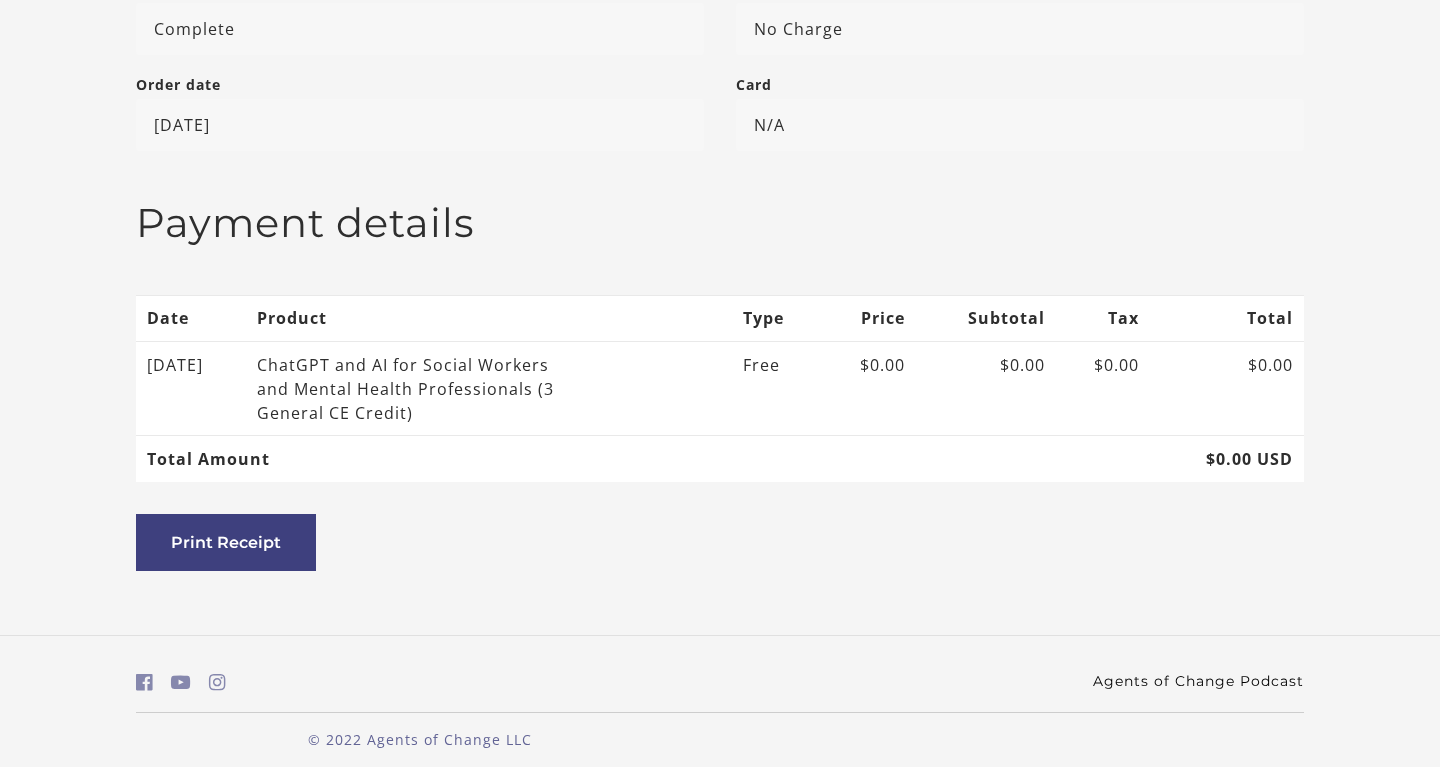 scroll, scrollTop: 0, scrollLeft: 0, axis: both 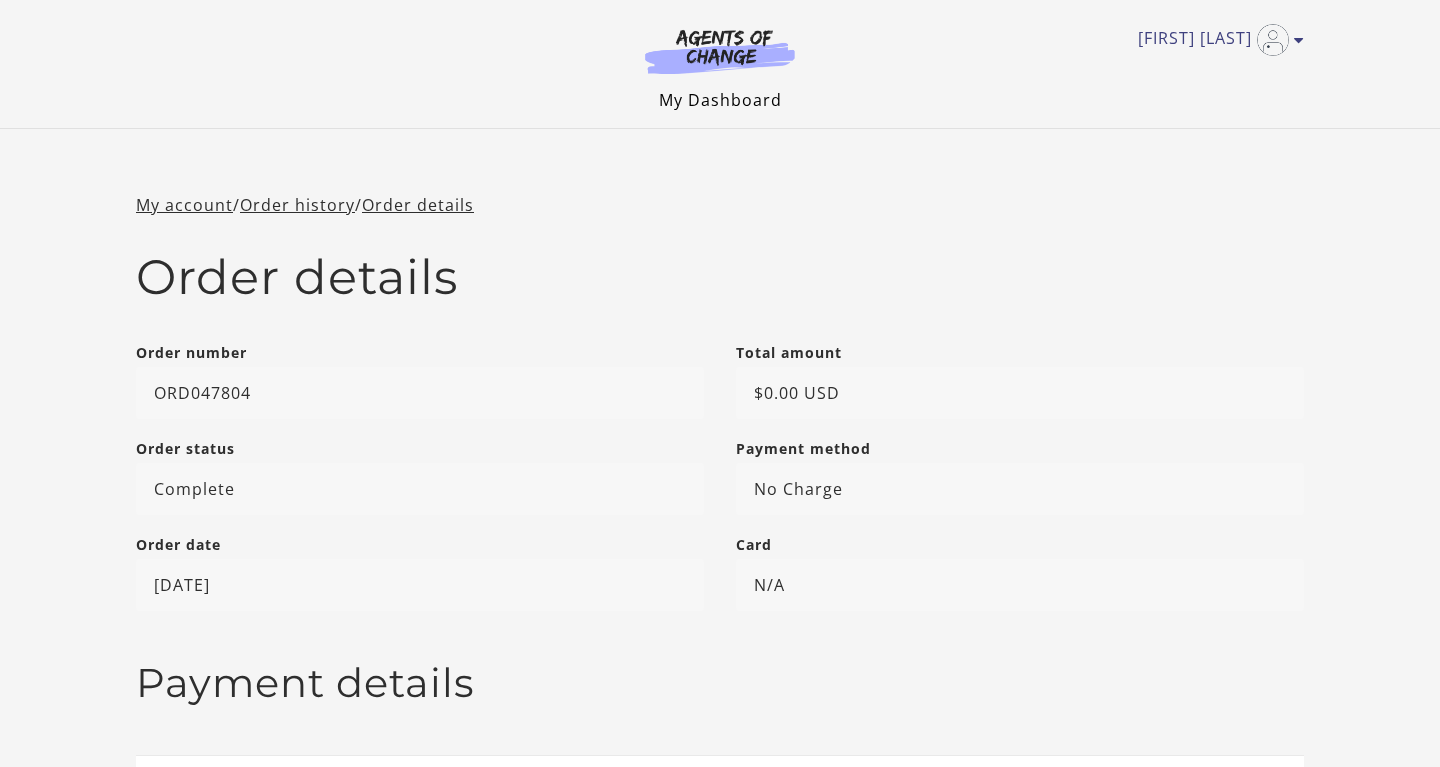 click on "My Dashboard" at bounding box center (720, 100) 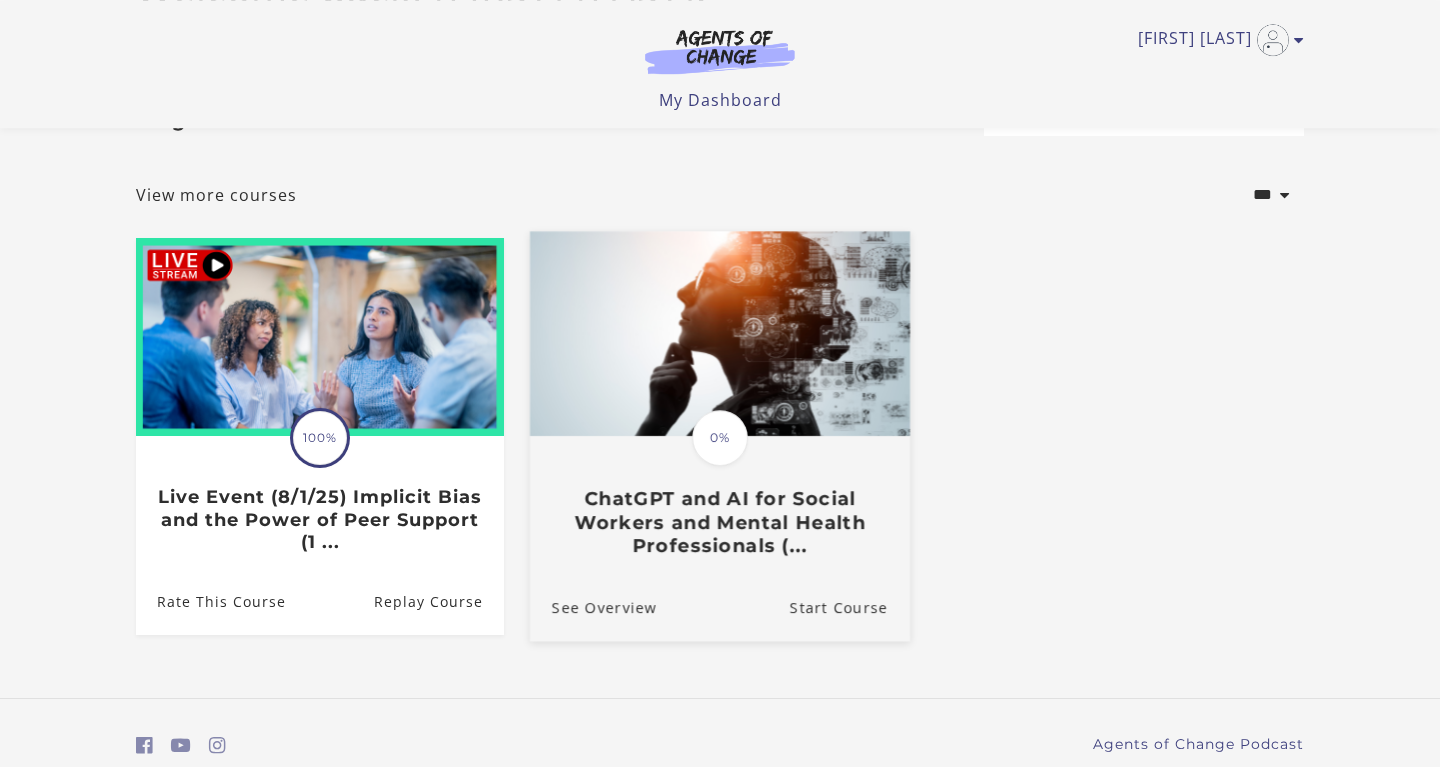 scroll, scrollTop: 102, scrollLeft: 0, axis: vertical 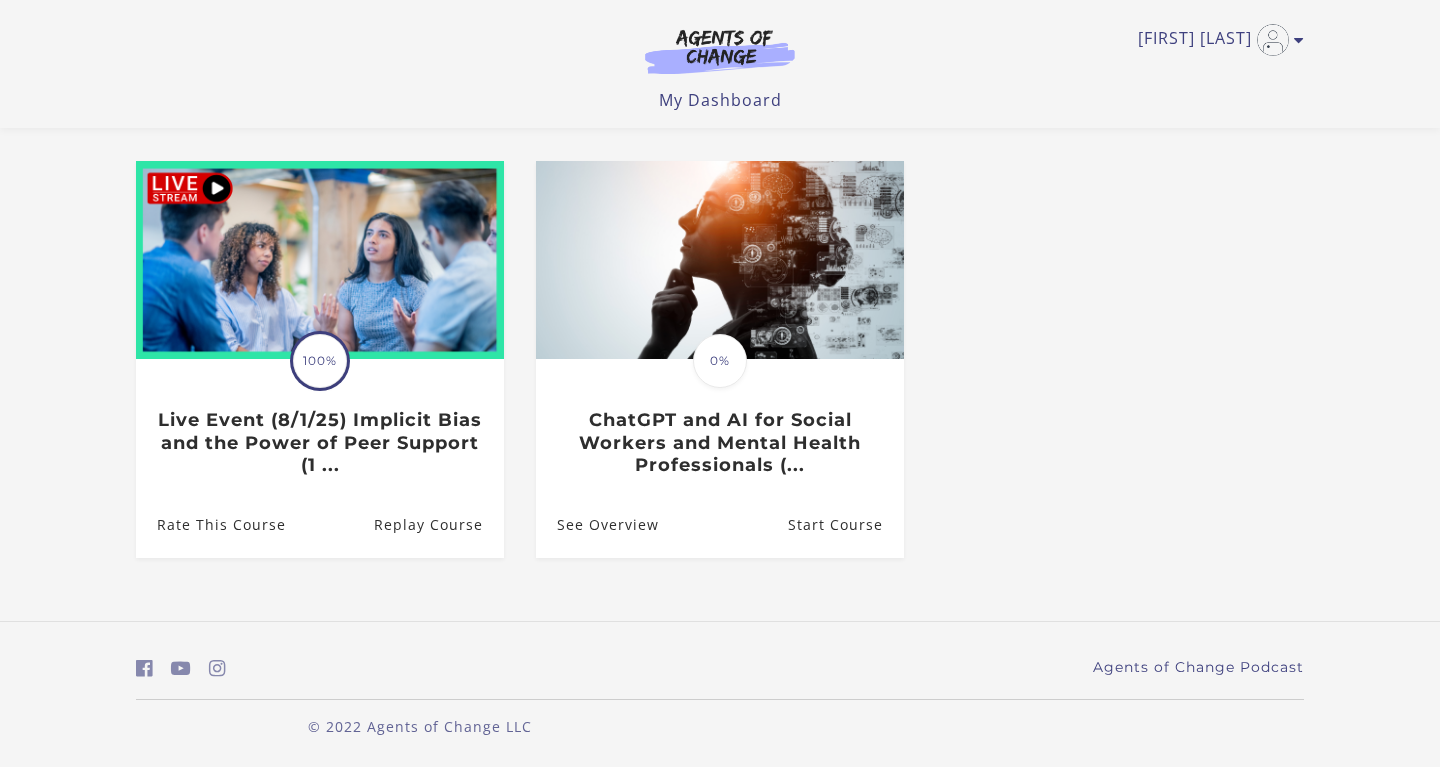 click on "**********" at bounding box center [720, 298] 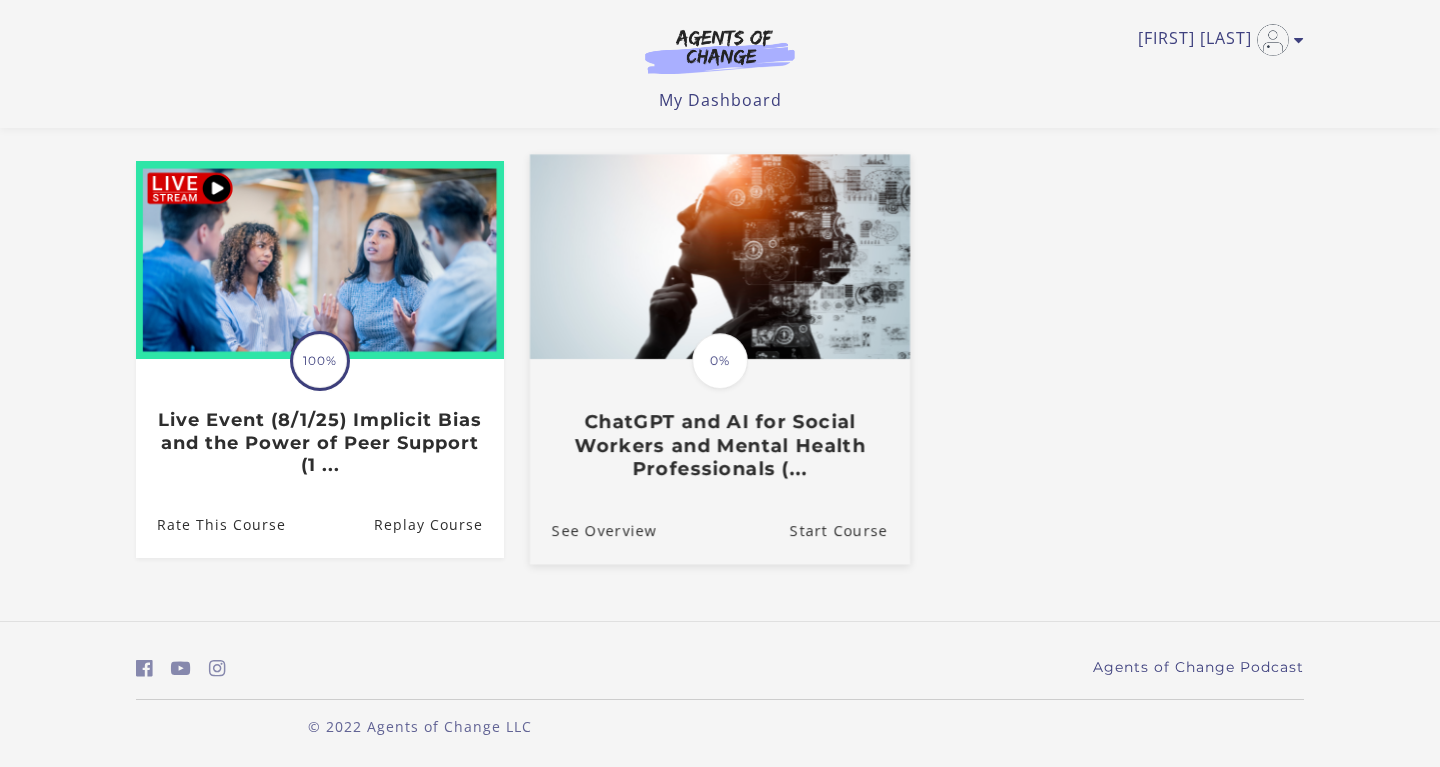 click on "0%" at bounding box center [720, 361] 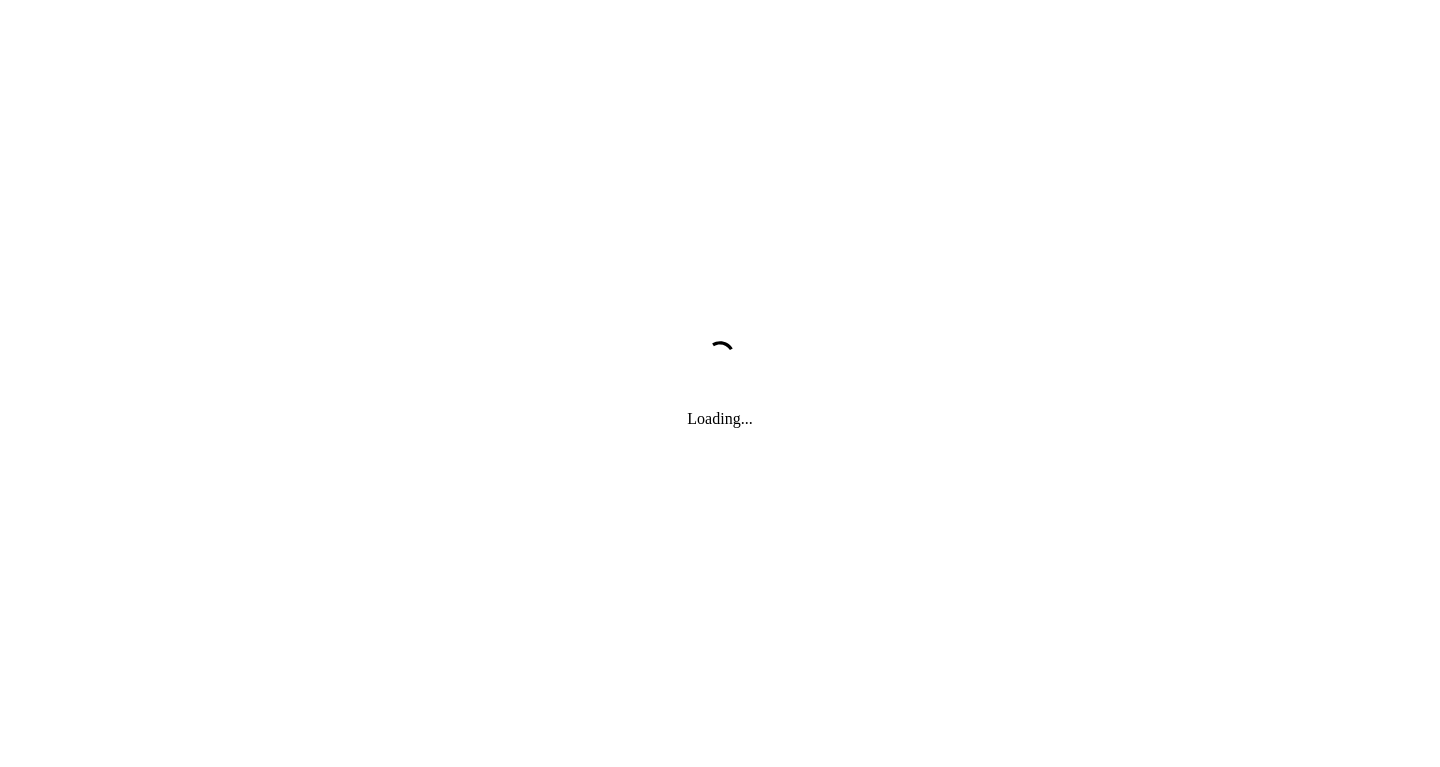 scroll, scrollTop: 0, scrollLeft: 0, axis: both 